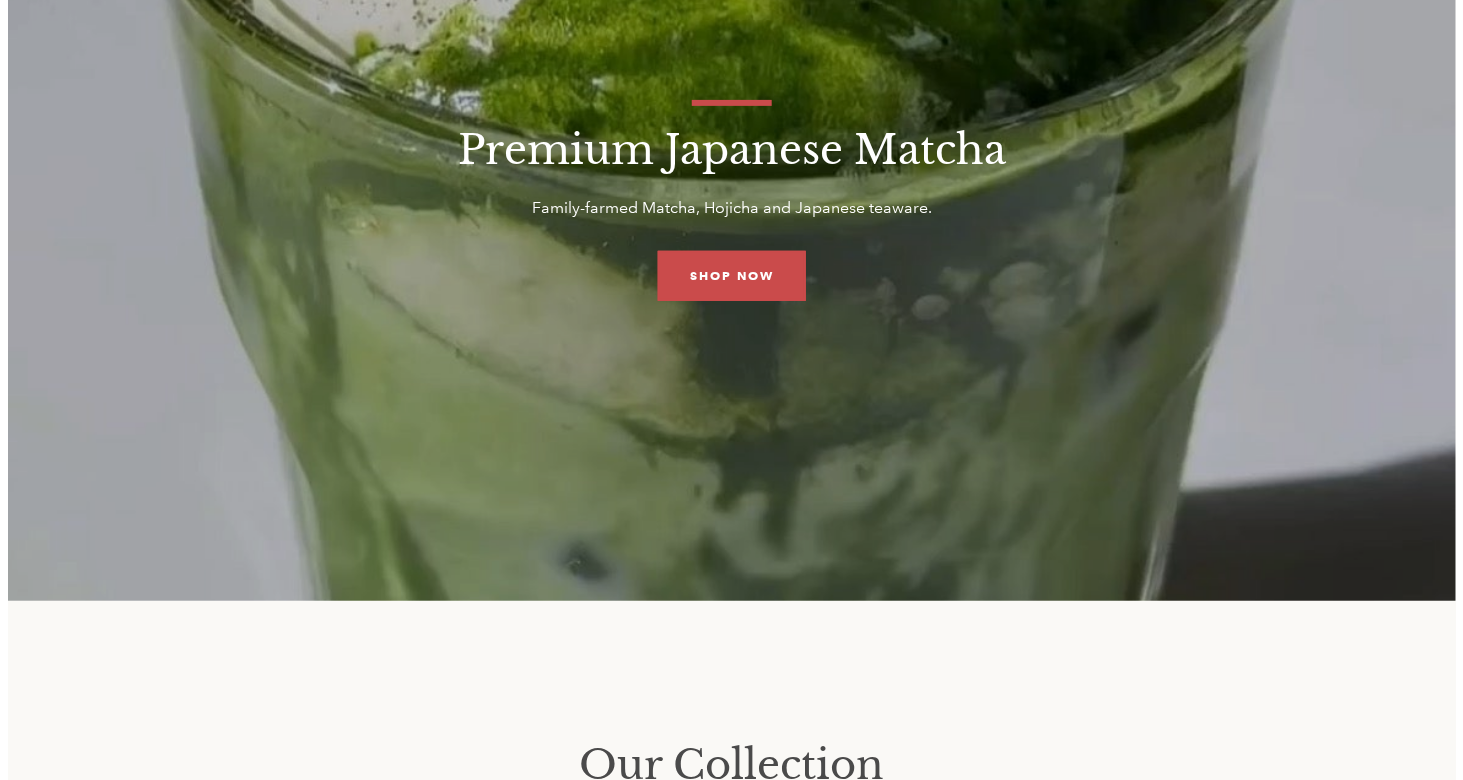 scroll, scrollTop: 0, scrollLeft: 0, axis: both 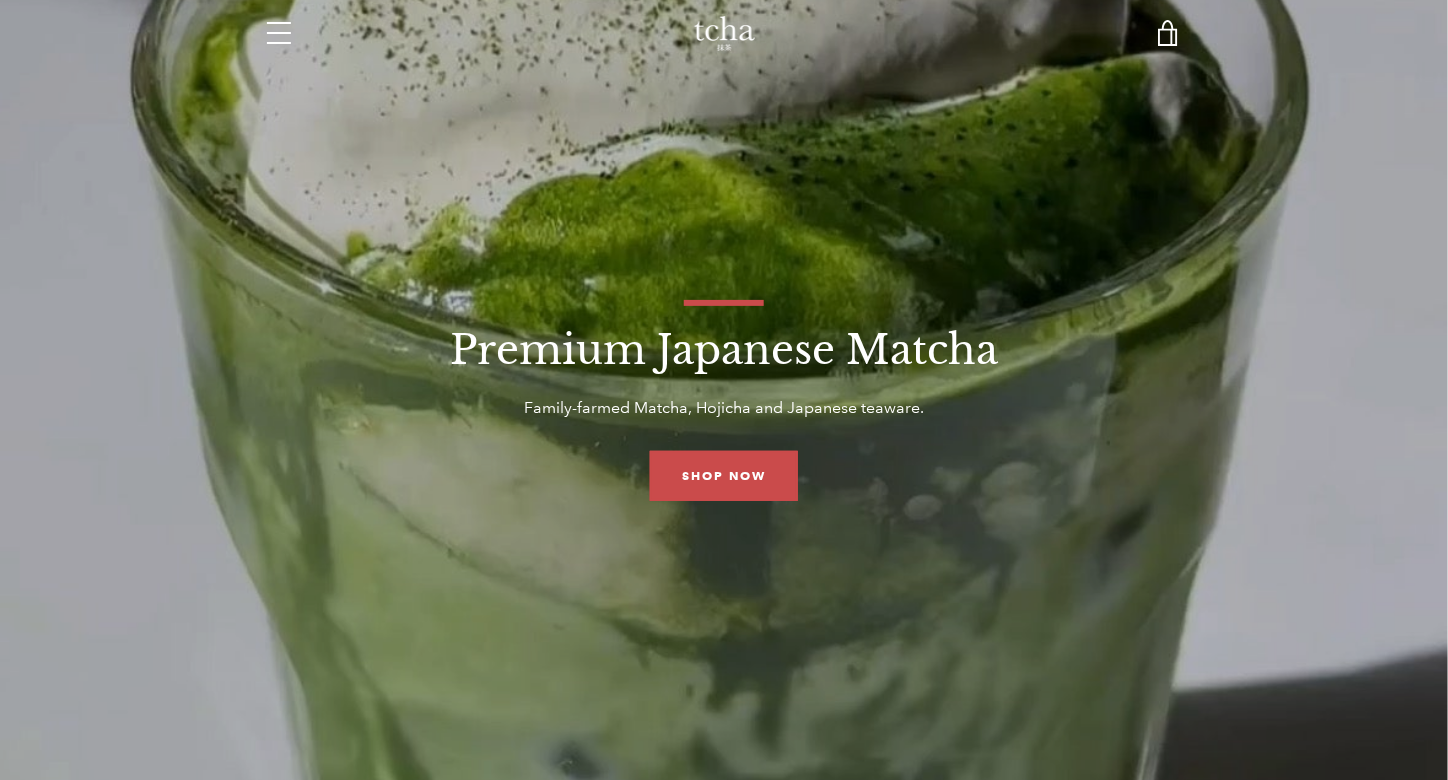 click on "Menu" at bounding box center (279, 33) 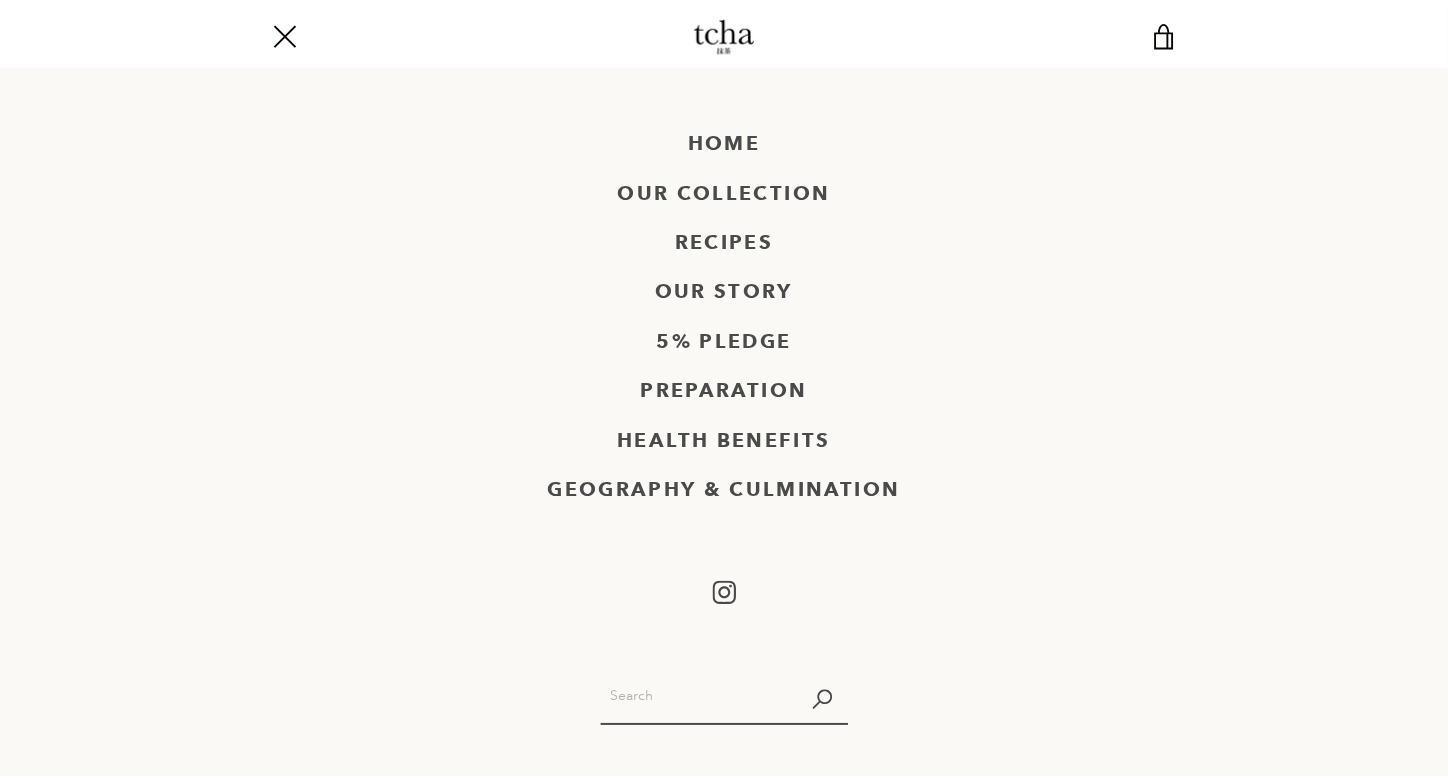 scroll, scrollTop: 0, scrollLeft: 0, axis: both 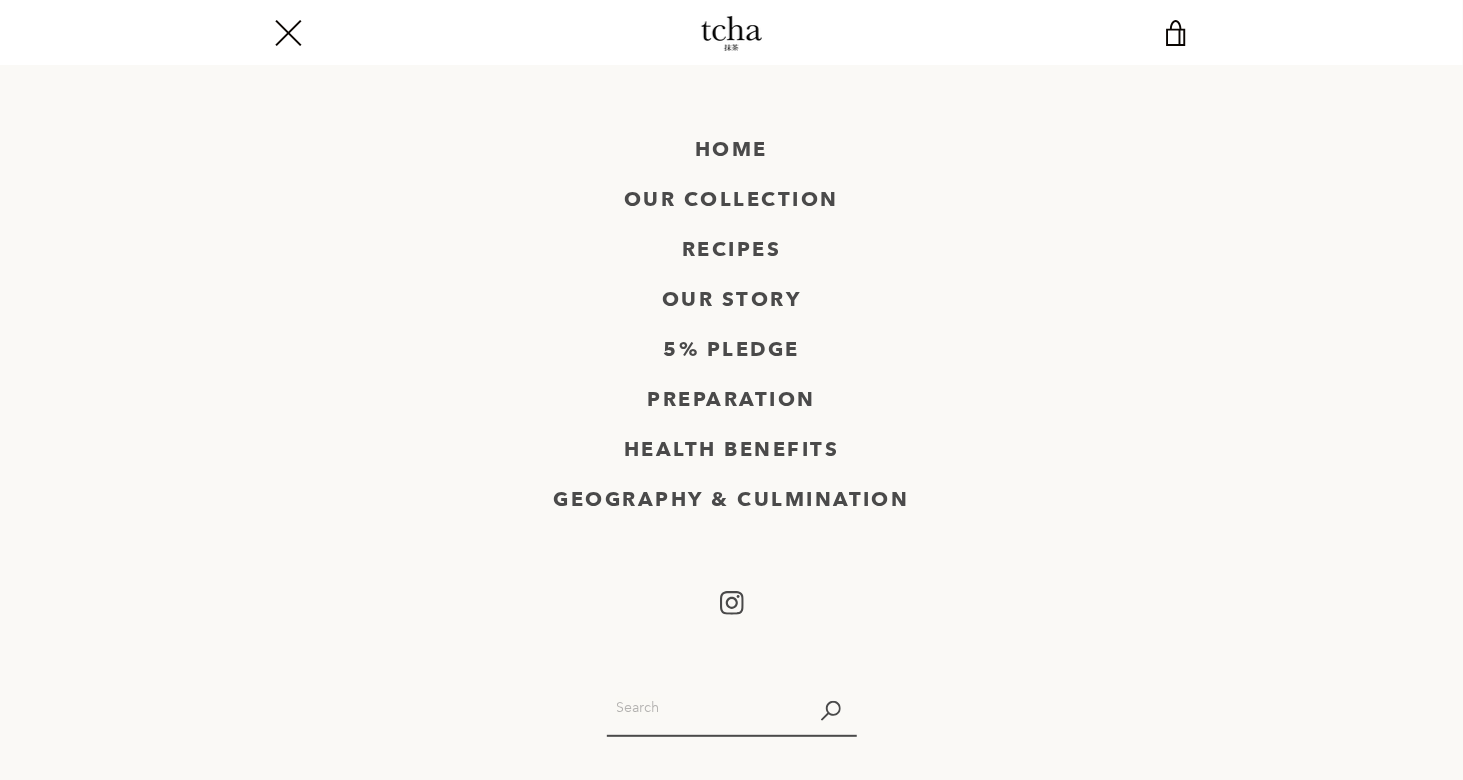 click on "Menu" at bounding box center [287, 33] 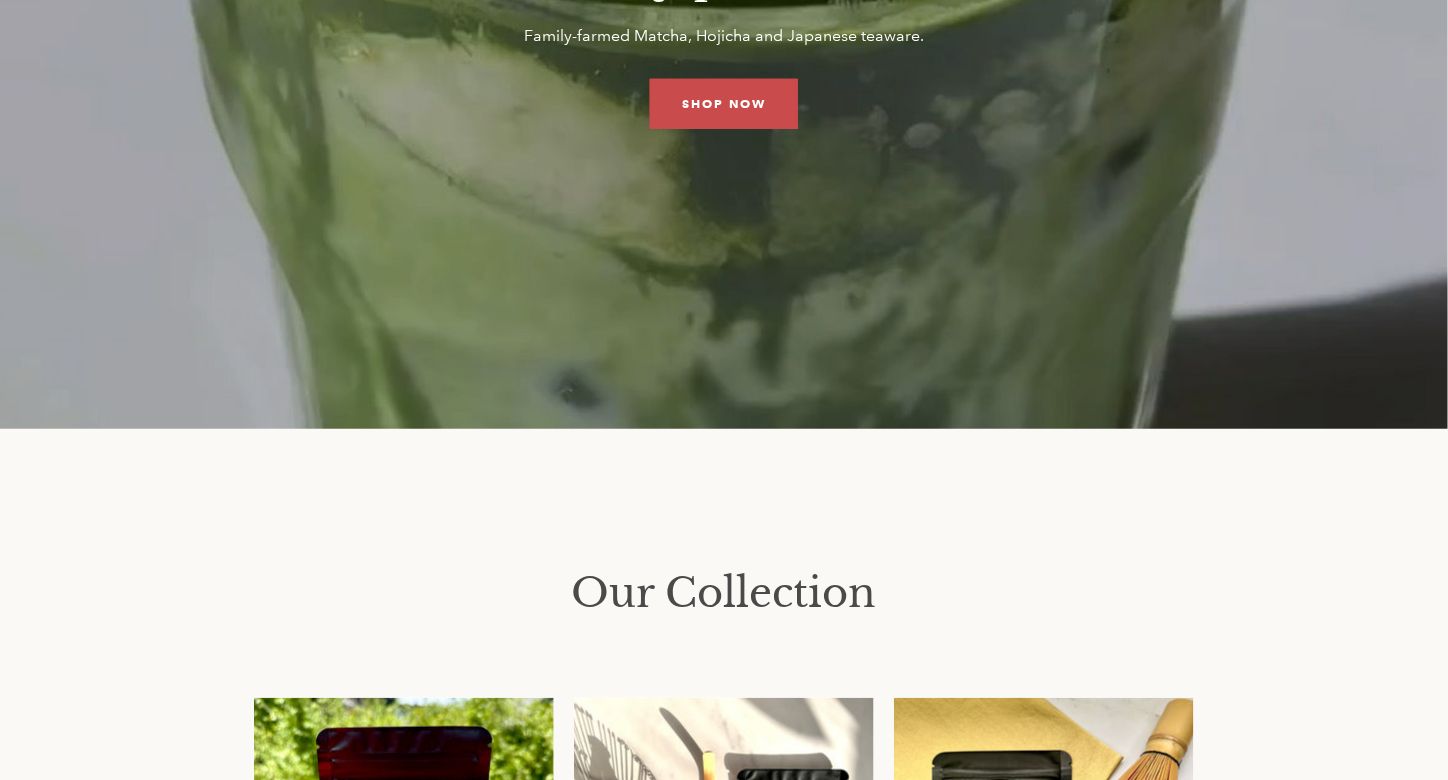 scroll, scrollTop: 0, scrollLeft: 0, axis: both 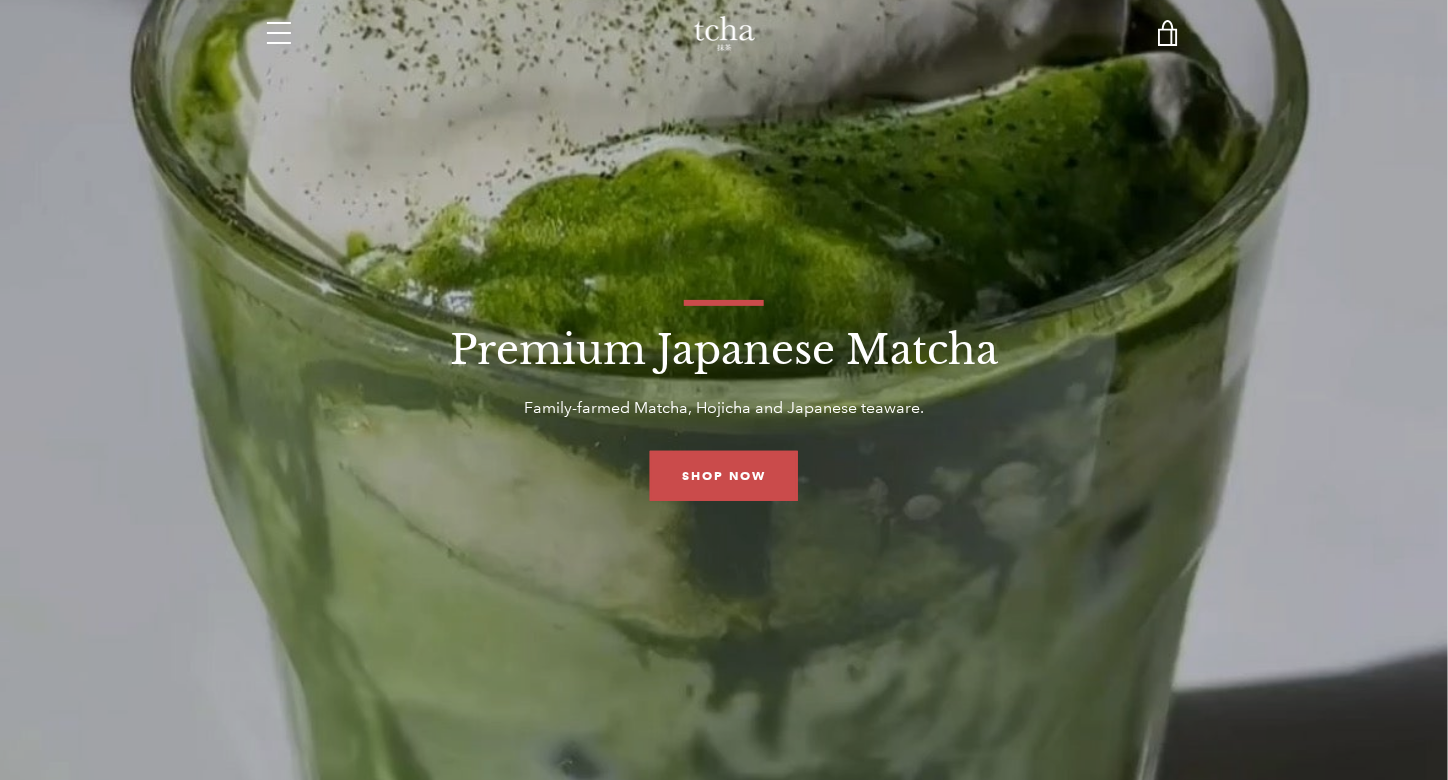 click on "Menu" at bounding box center (279, 33) 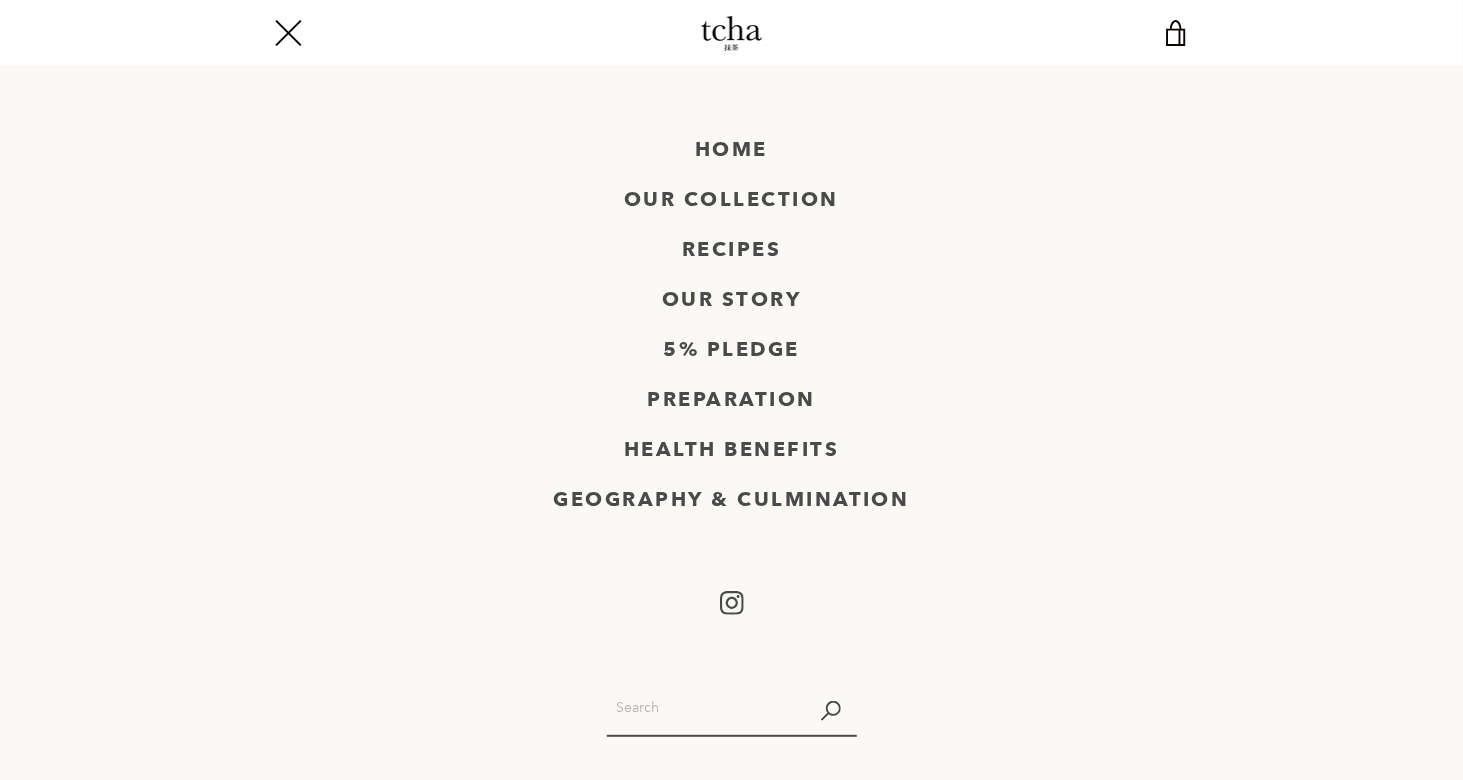click on "Menu" at bounding box center (287, 33) 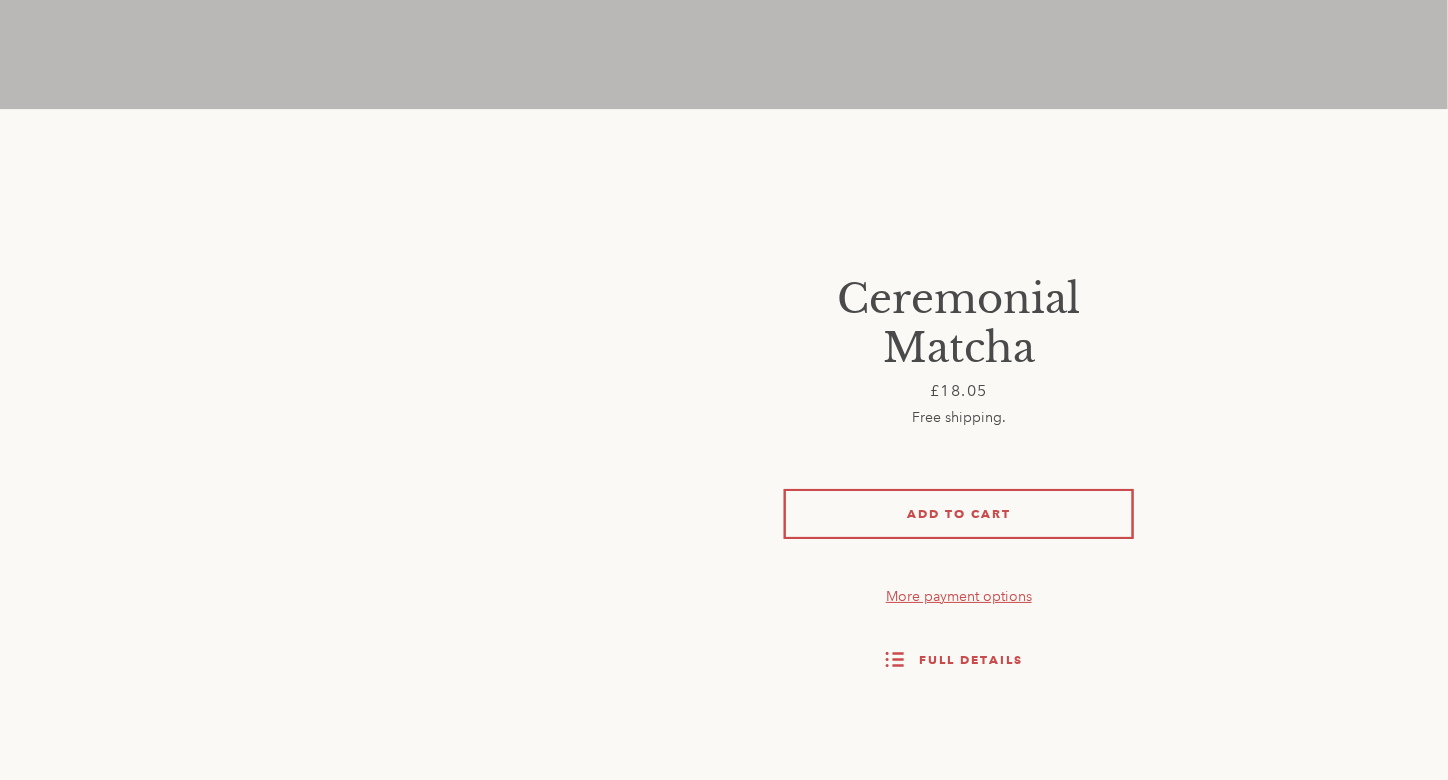 scroll, scrollTop: 4700, scrollLeft: 0, axis: vertical 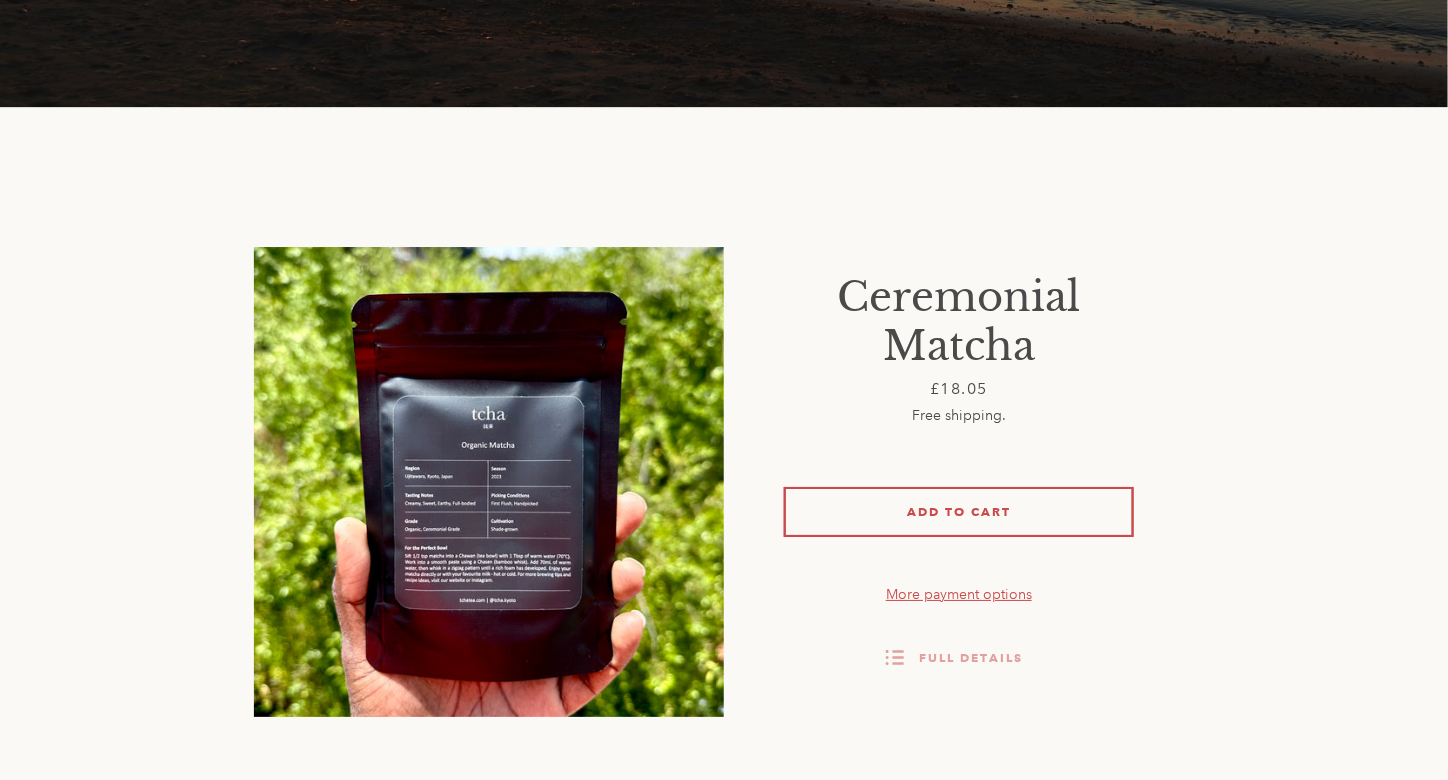 click on "Full details" at bounding box center [954, 658] 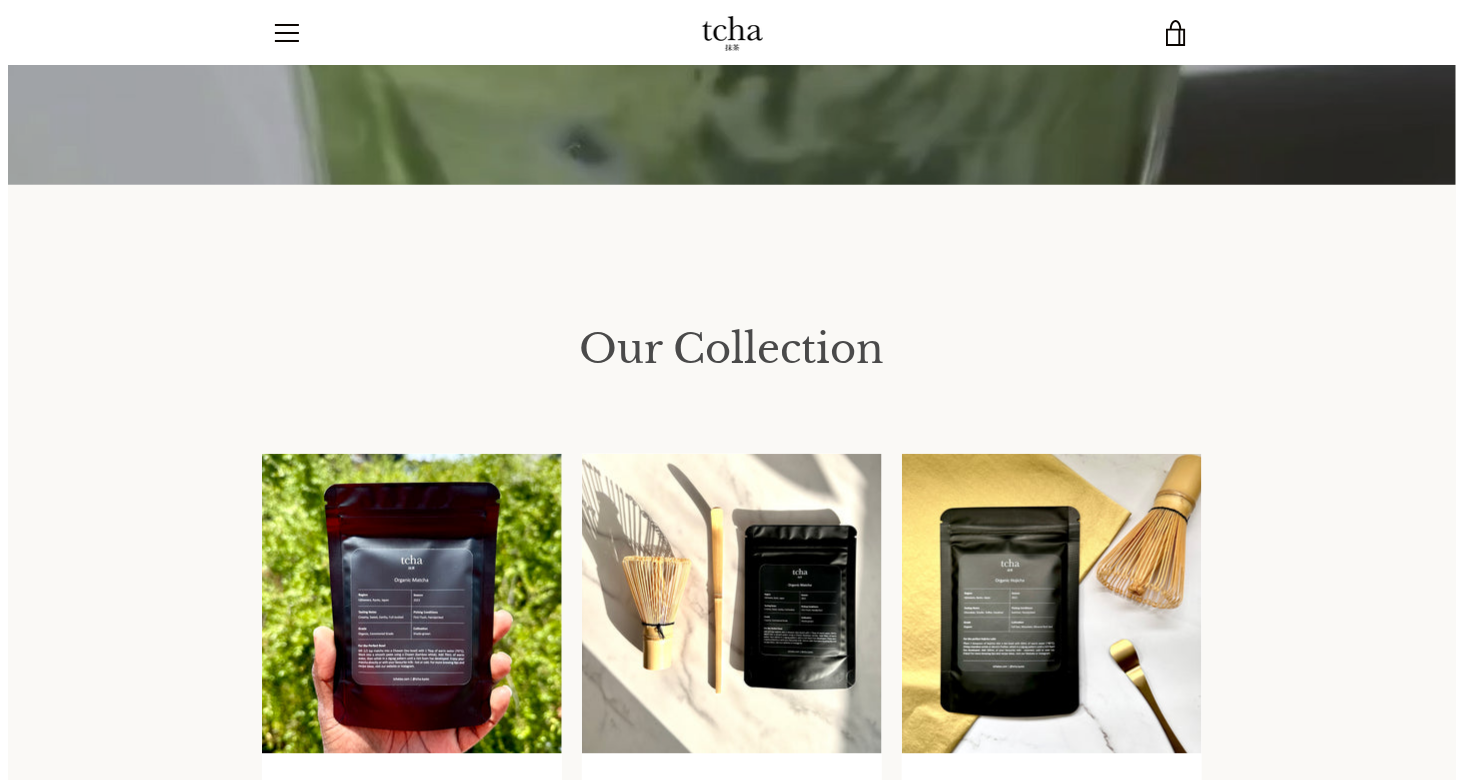 scroll, scrollTop: 0, scrollLeft: 0, axis: both 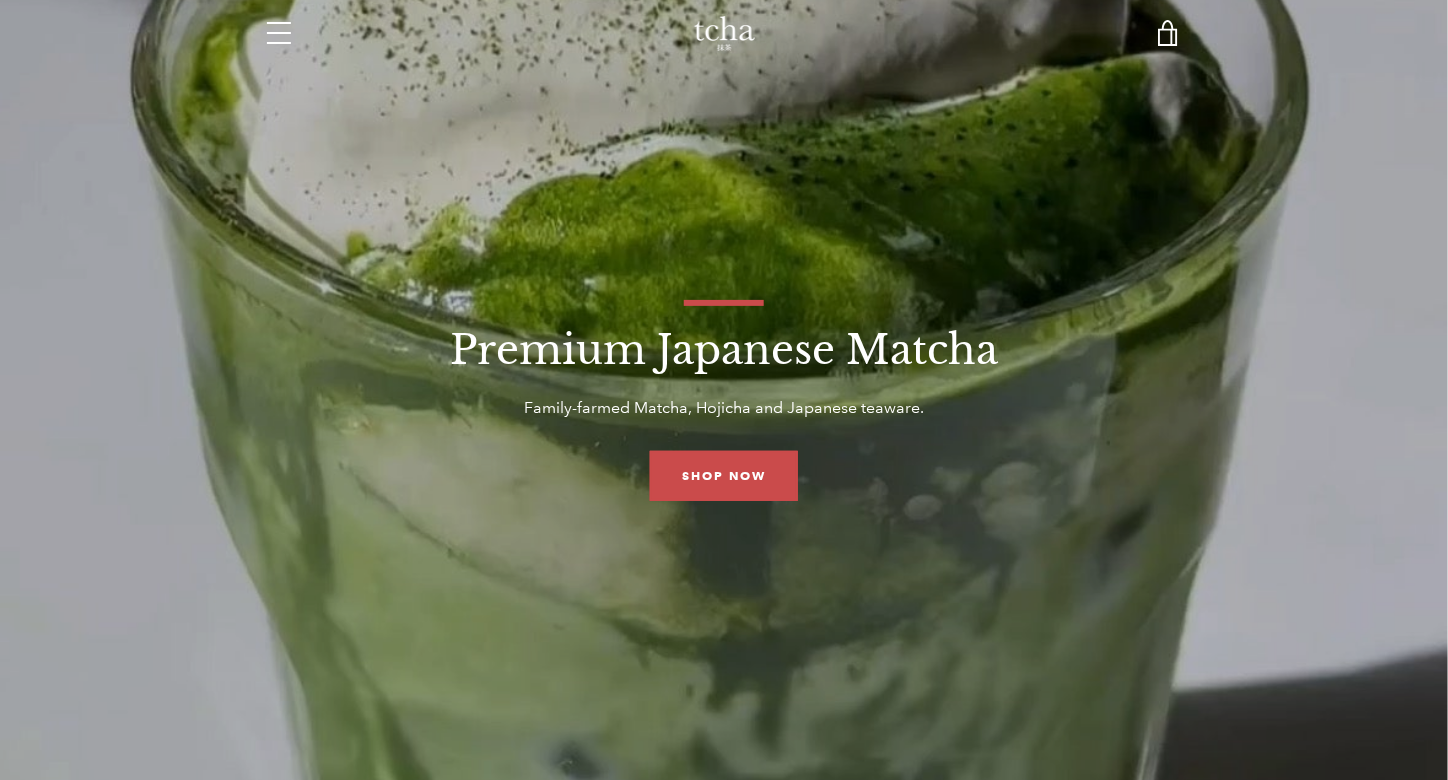 click on "Menu" at bounding box center (279, 33) 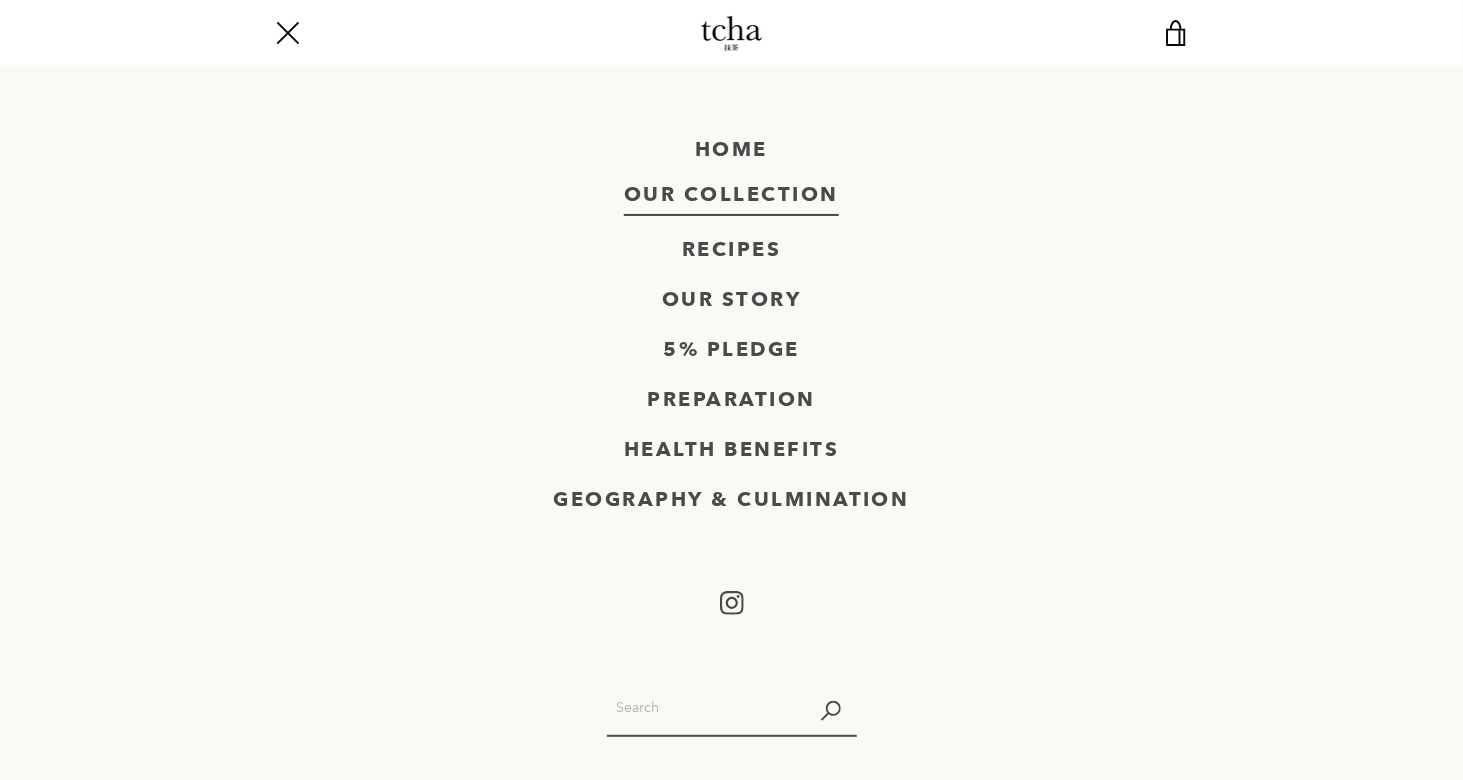 click on "Our Collection" at bounding box center (731, 195) 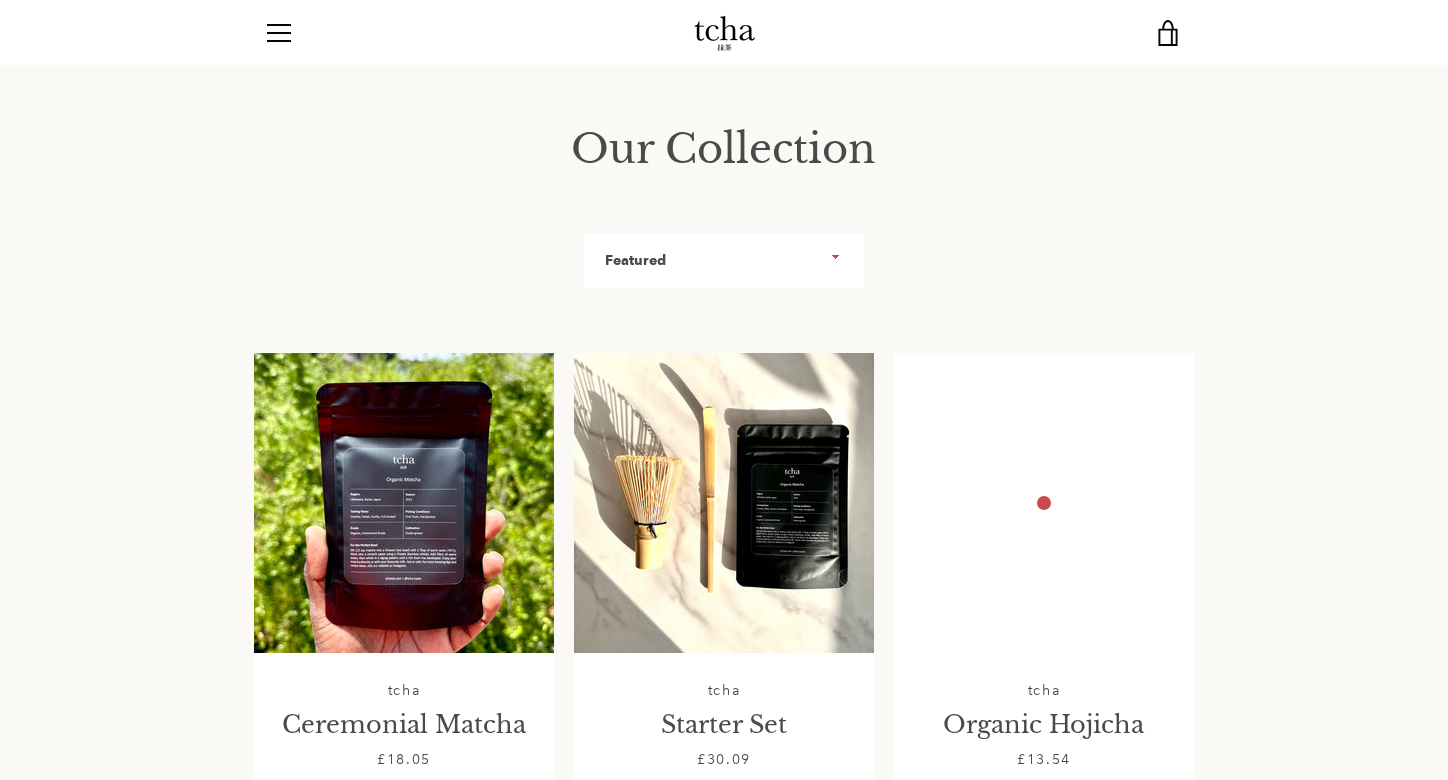 scroll, scrollTop: 0, scrollLeft: 0, axis: both 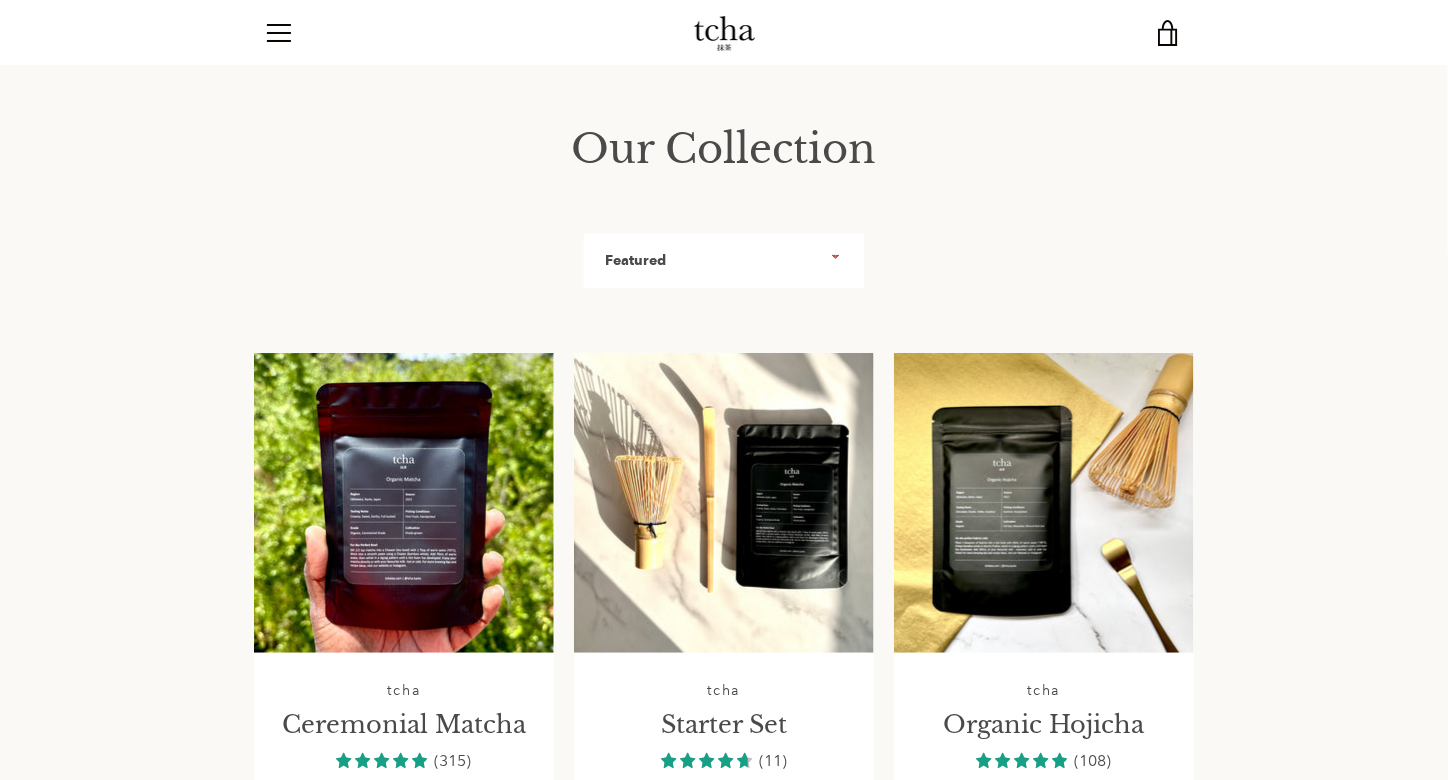 click on "Featured Best selling Alphabetically, A-Z Alphabetically, Z-A Price, low to high Price, high to low Date, old to new Date, new to old" at bounding box center [724, 261] 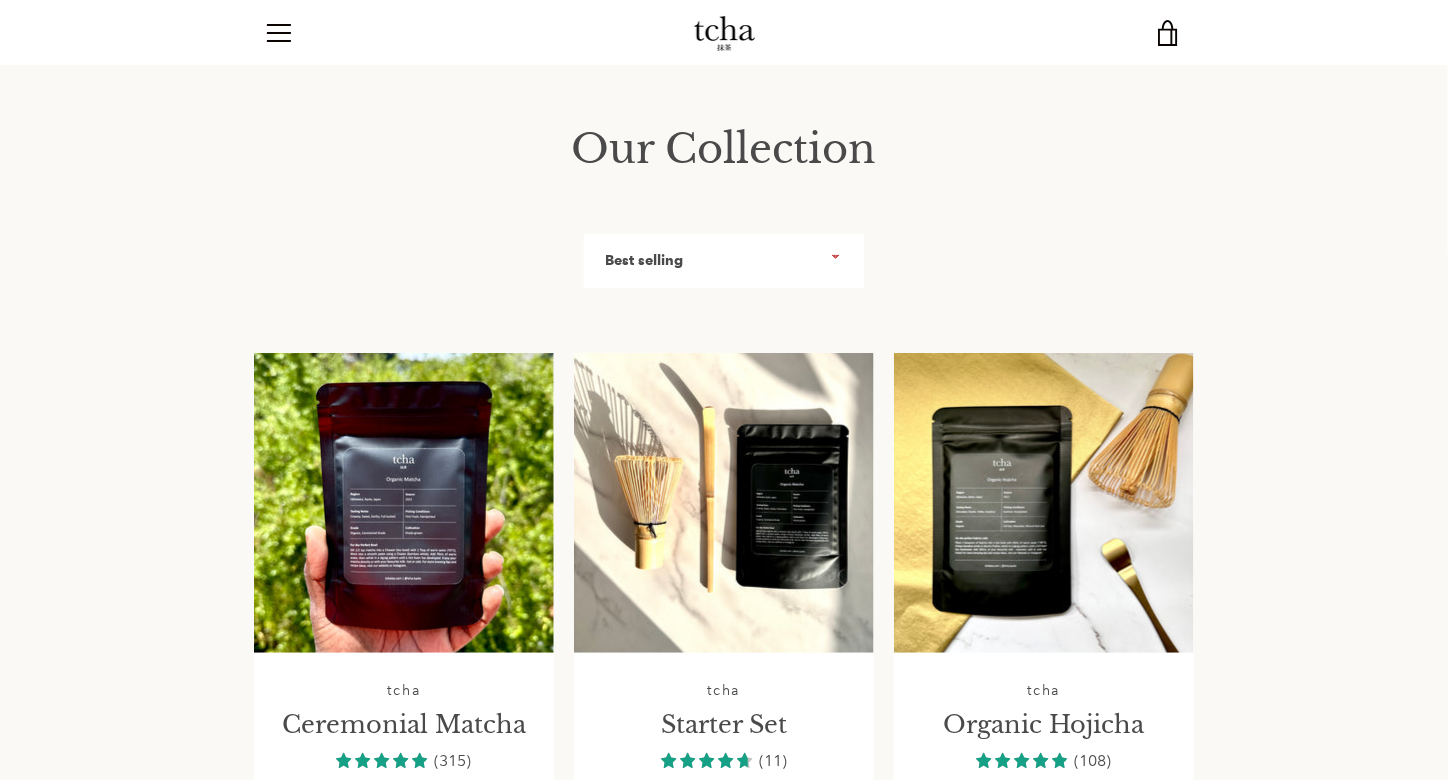 click on "Featured Best selling Alphabetically, A-Z Alphabetically, Z-A Price, low to high Price, high to low Date, old to new Date, new to old" at bounding box center [724, 261] 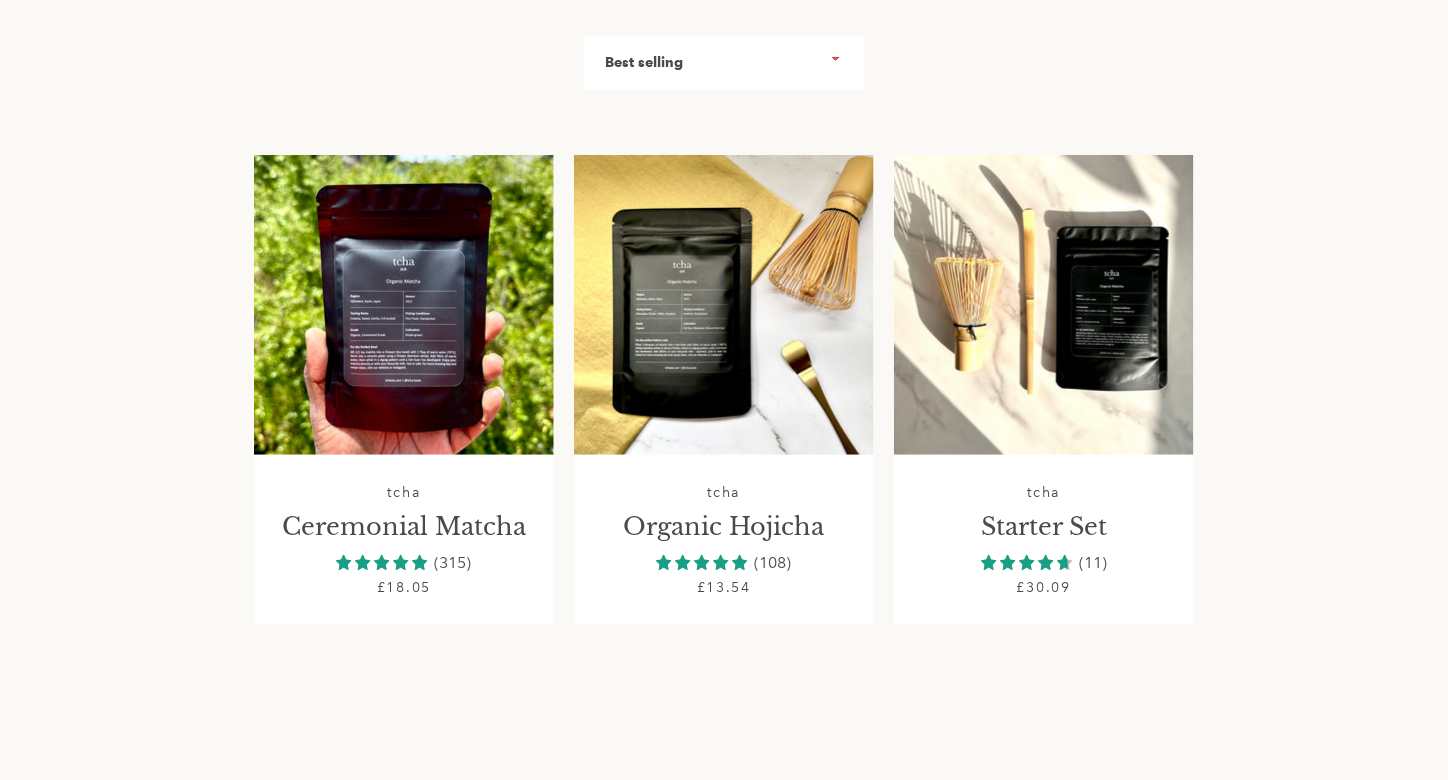 scroll, scrollTop: 200, scrollLeft: 0, axis: vertical 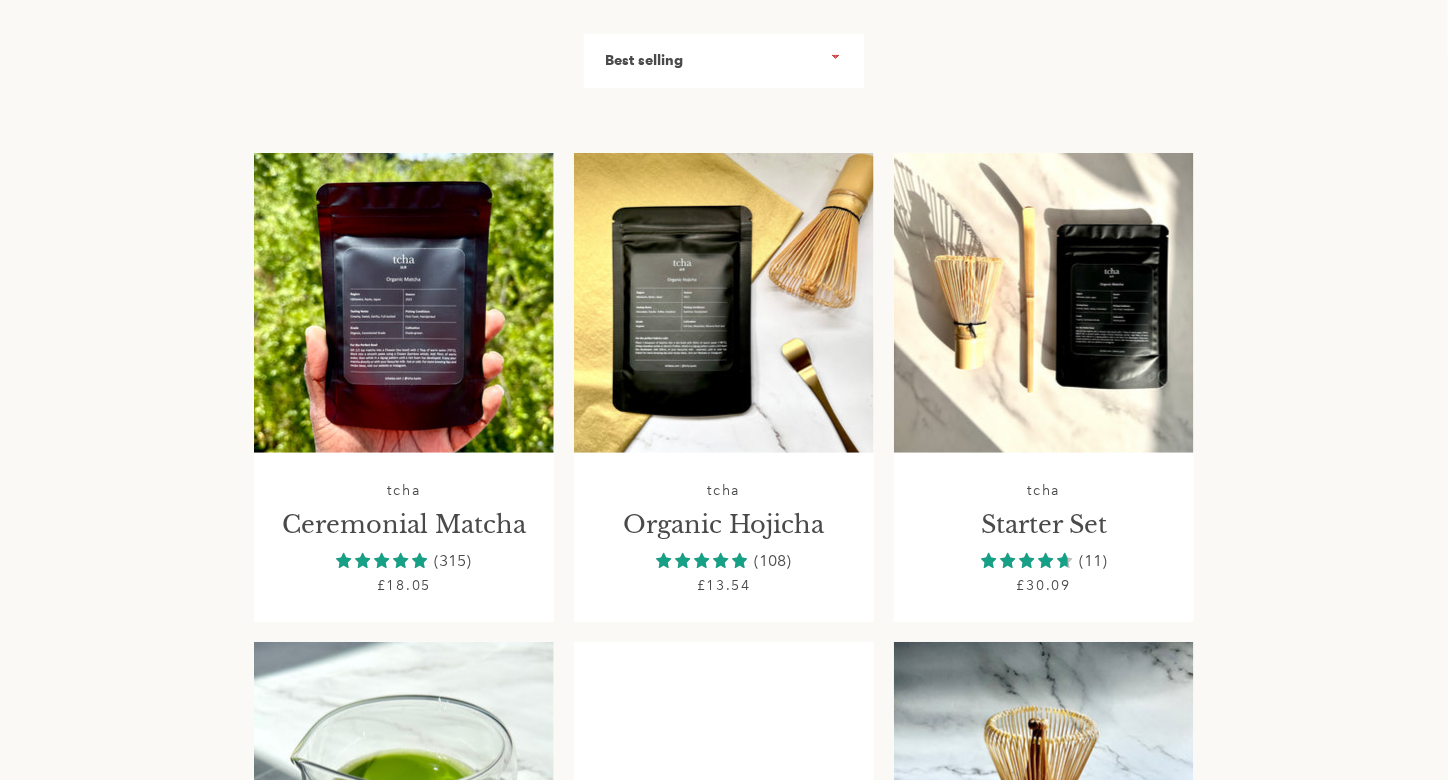 click on "Featured Best selling Alphabetically, A-Z Alphabetically, Z-A Price, low to high Price, high to low Date, old to new Date, new to old" at bounding box center [724, 61] 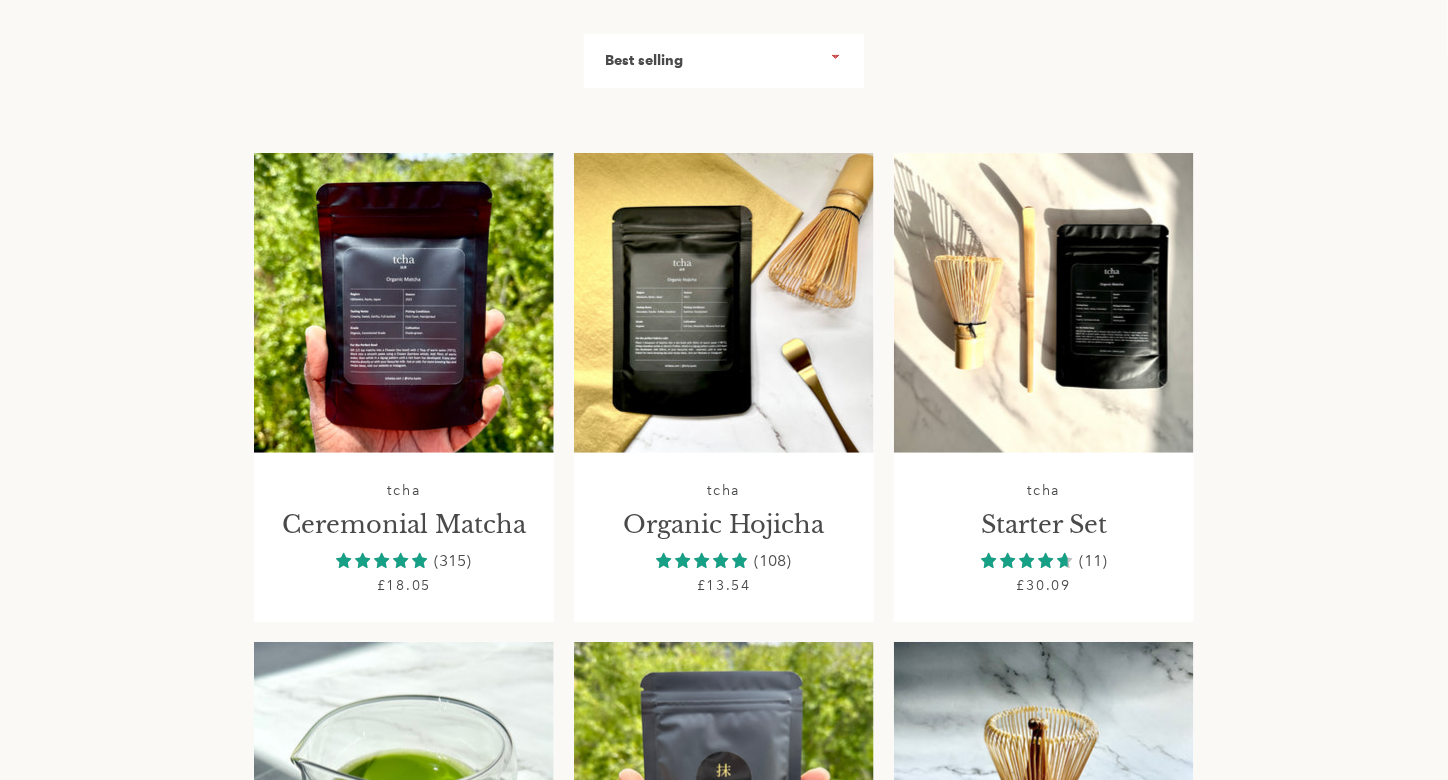select on "price-ascending" 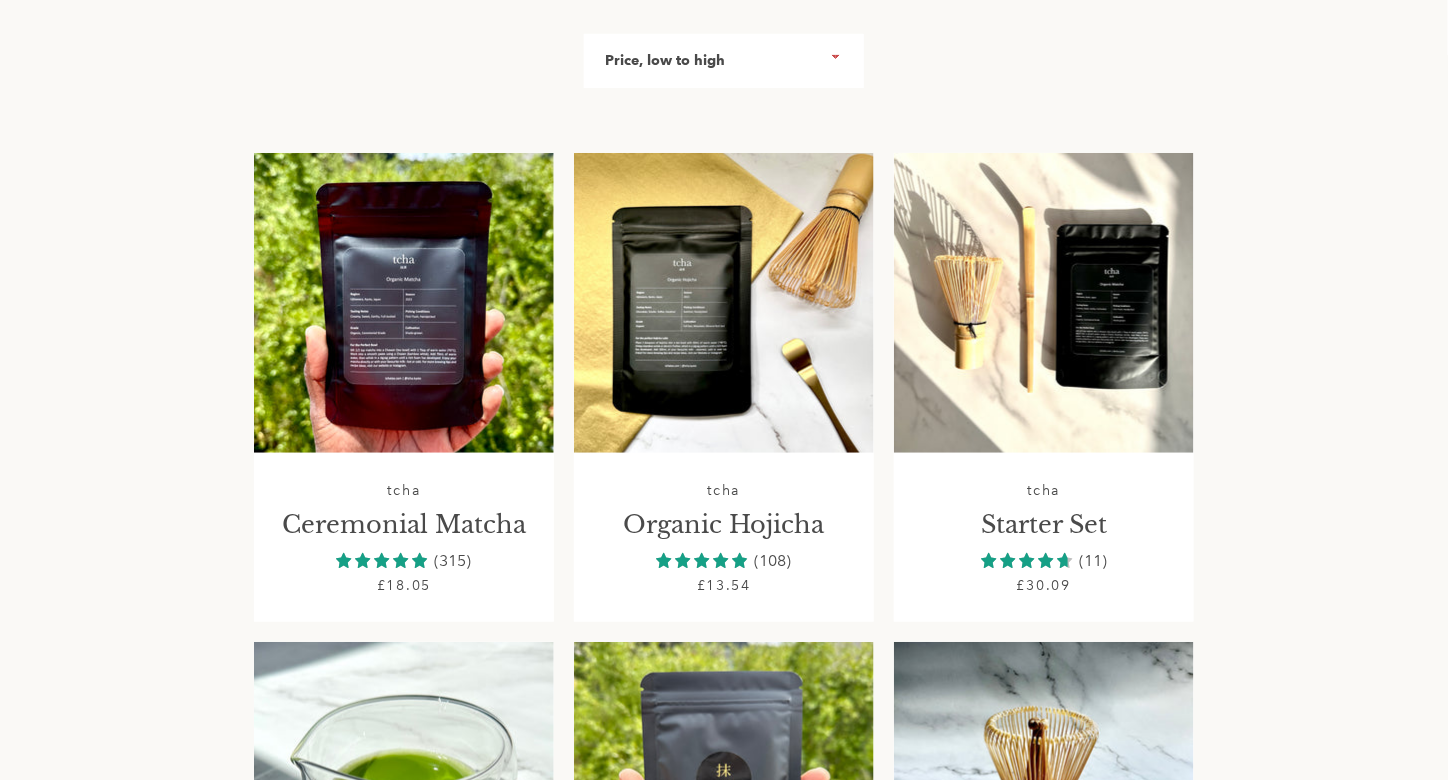 click on "Featured Best selling Alphabetically, A-Z Alphabetically, Z-A Price, low to high Price, high to low Date, old to new Date, new to old" at bounding box center (724, 61) 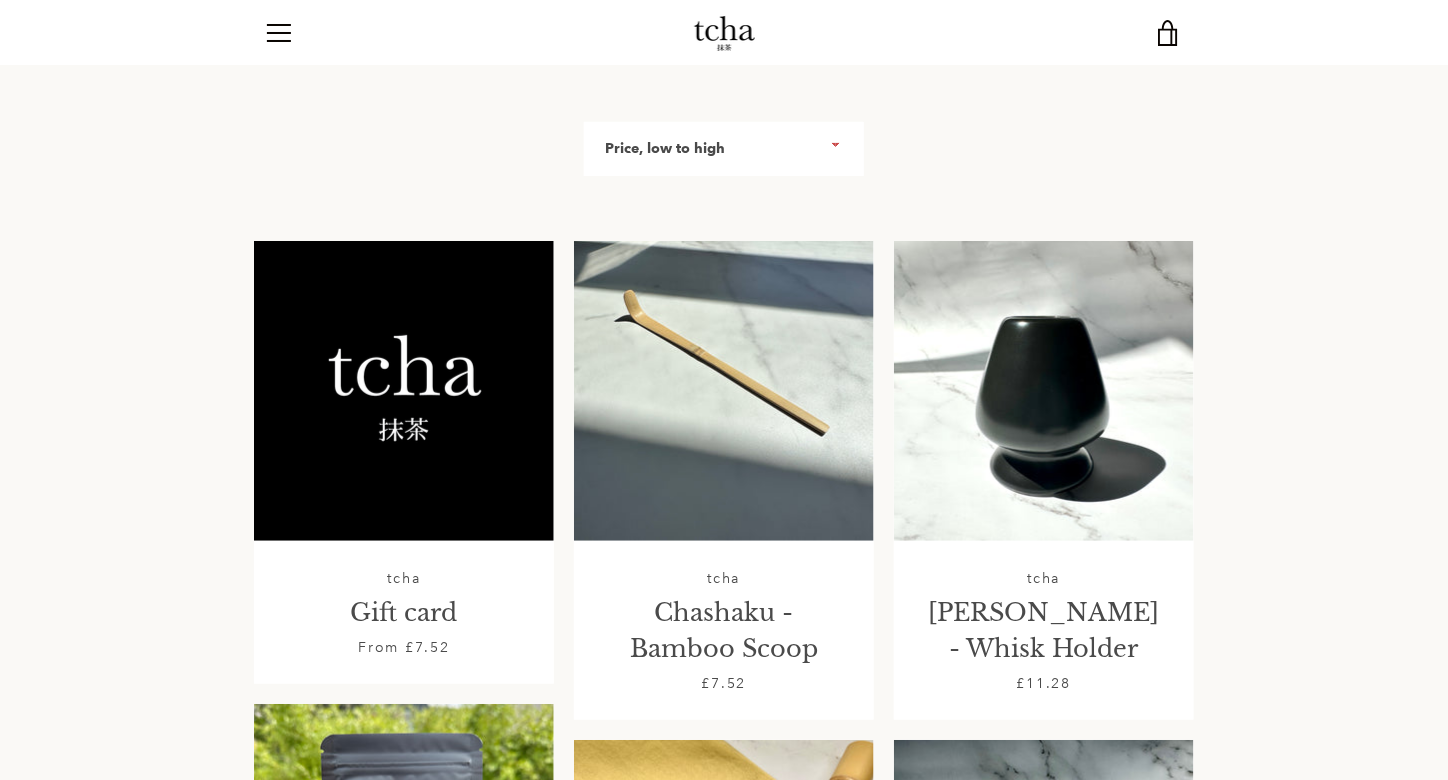 scroll, scrollTop: 0, scrollLeft: 0, axis: both 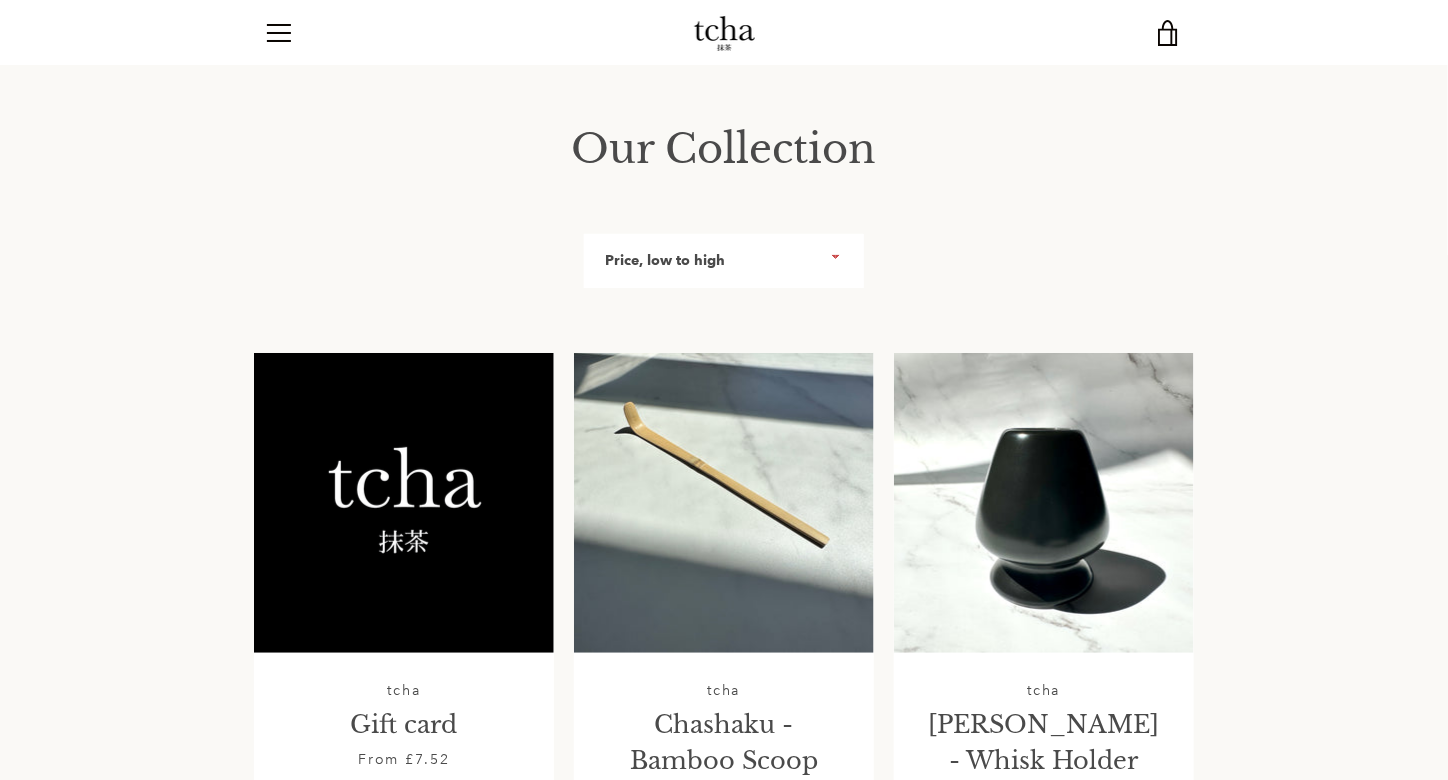 click on "Featured Best selling Alphabetically, A-Z Alphabetically, Z-A Price, low to high Price, high to low Date, old to new Date, new to old" at bounding box center [724, 261] 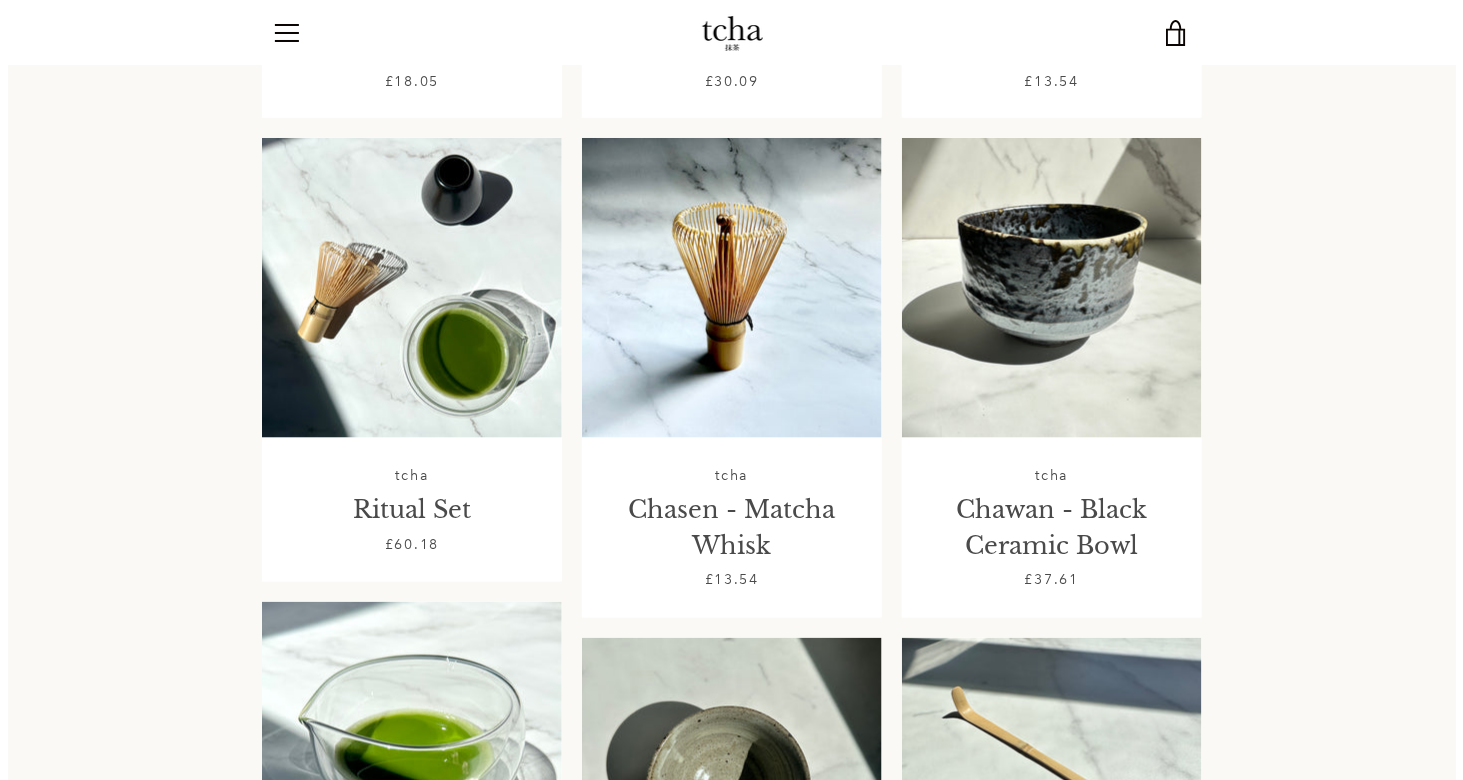 scroll, scrollTop: 0, scrollLeft: 0, axis: both 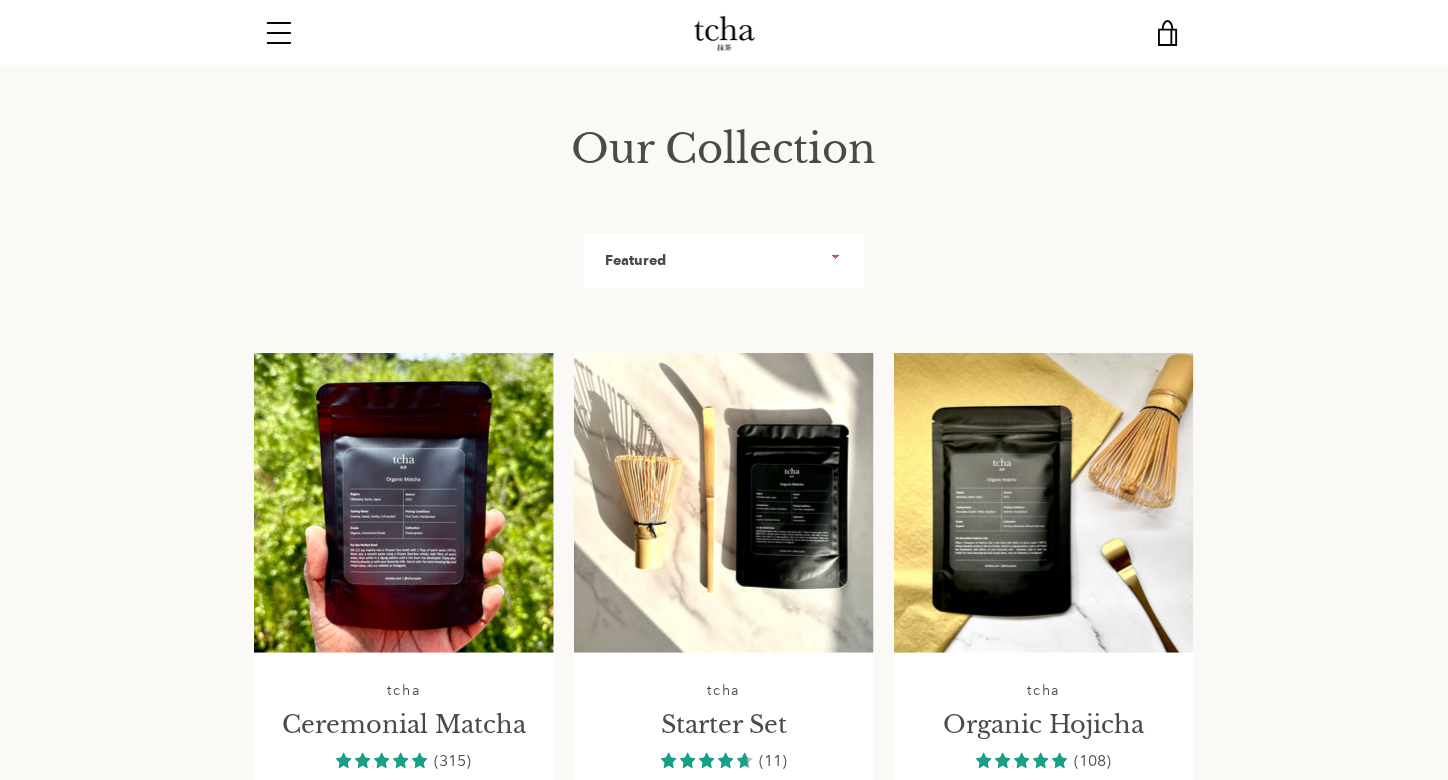 click on "Menu" at bounding box center (279, 33) 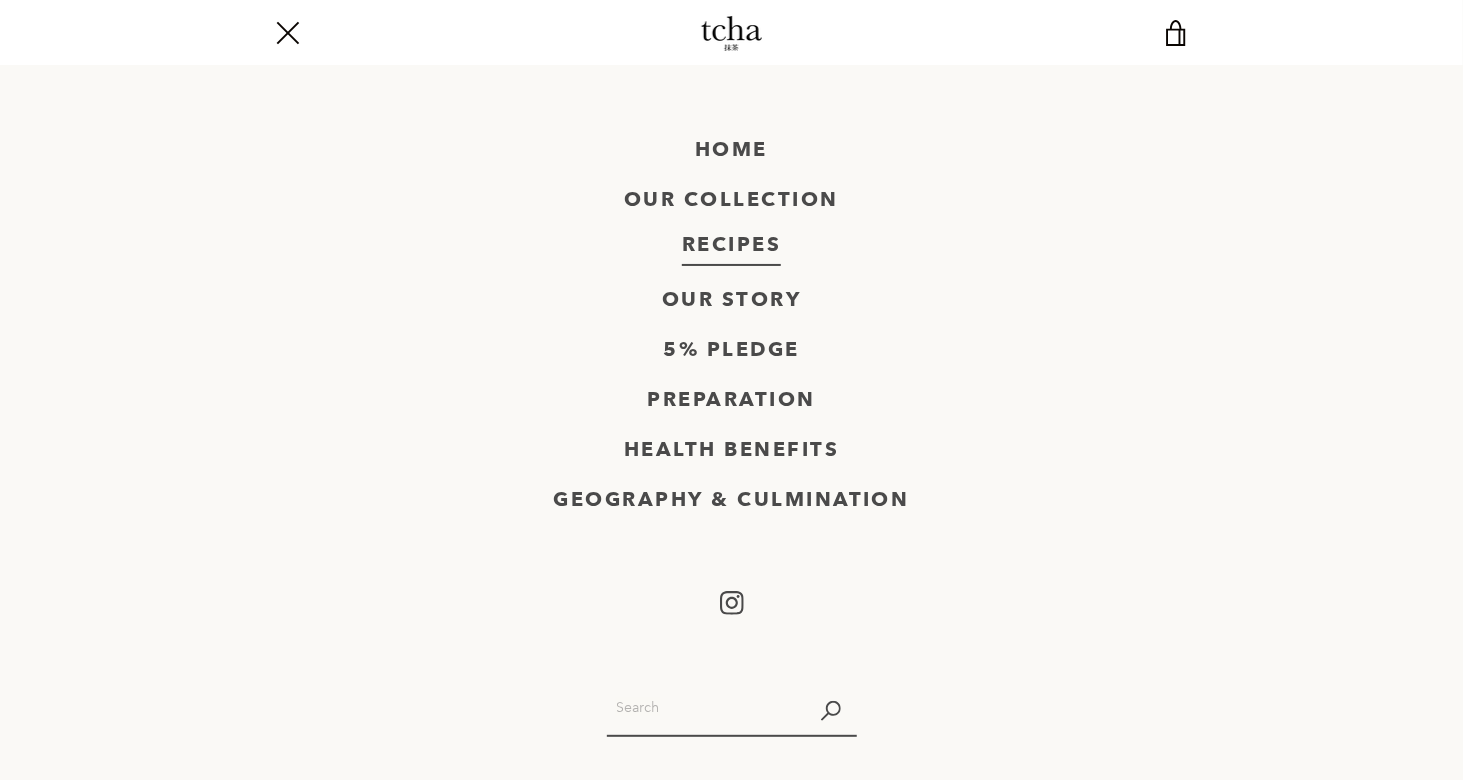 click on "Recipes" at bounding box center [732, 245] 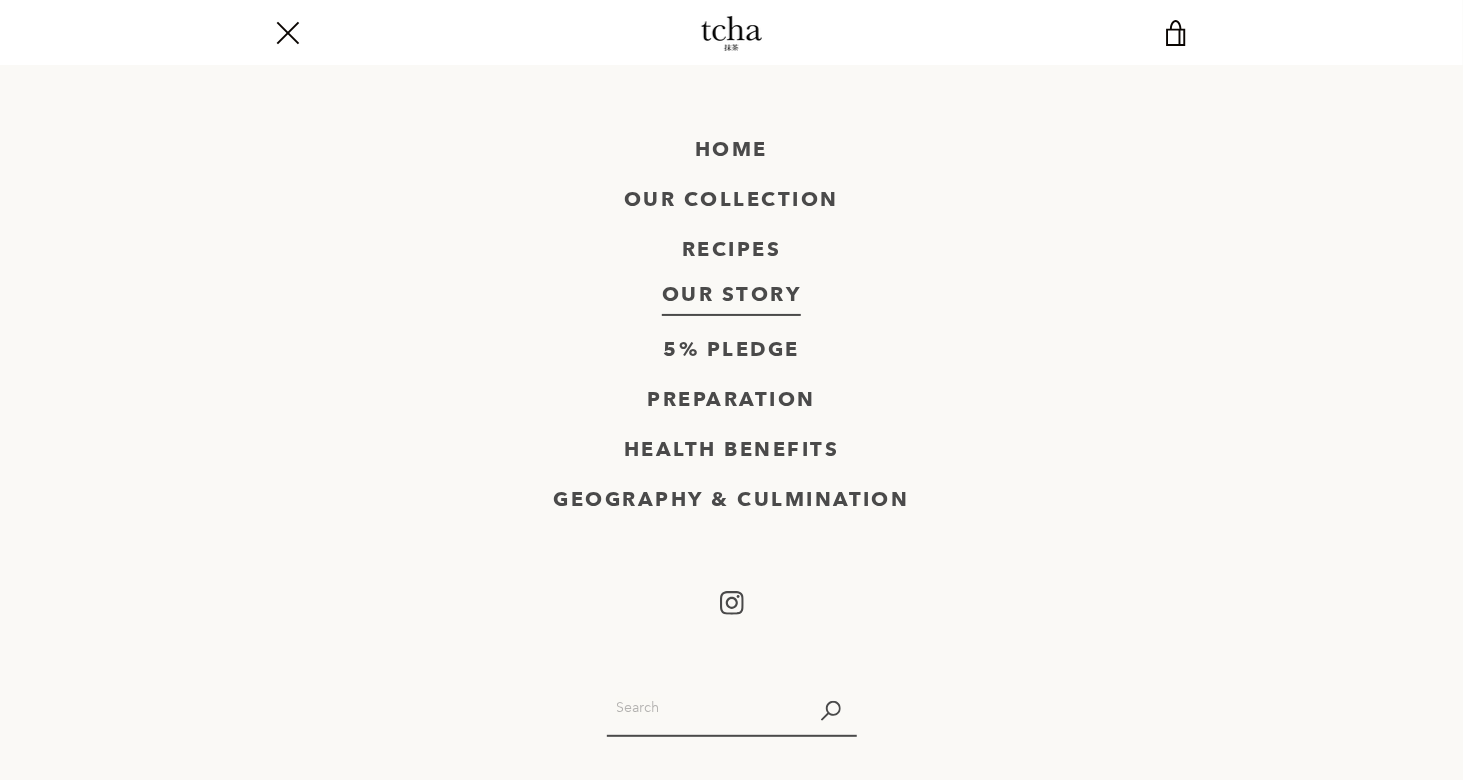 click on "Our story" at bounding box center (732, 295) 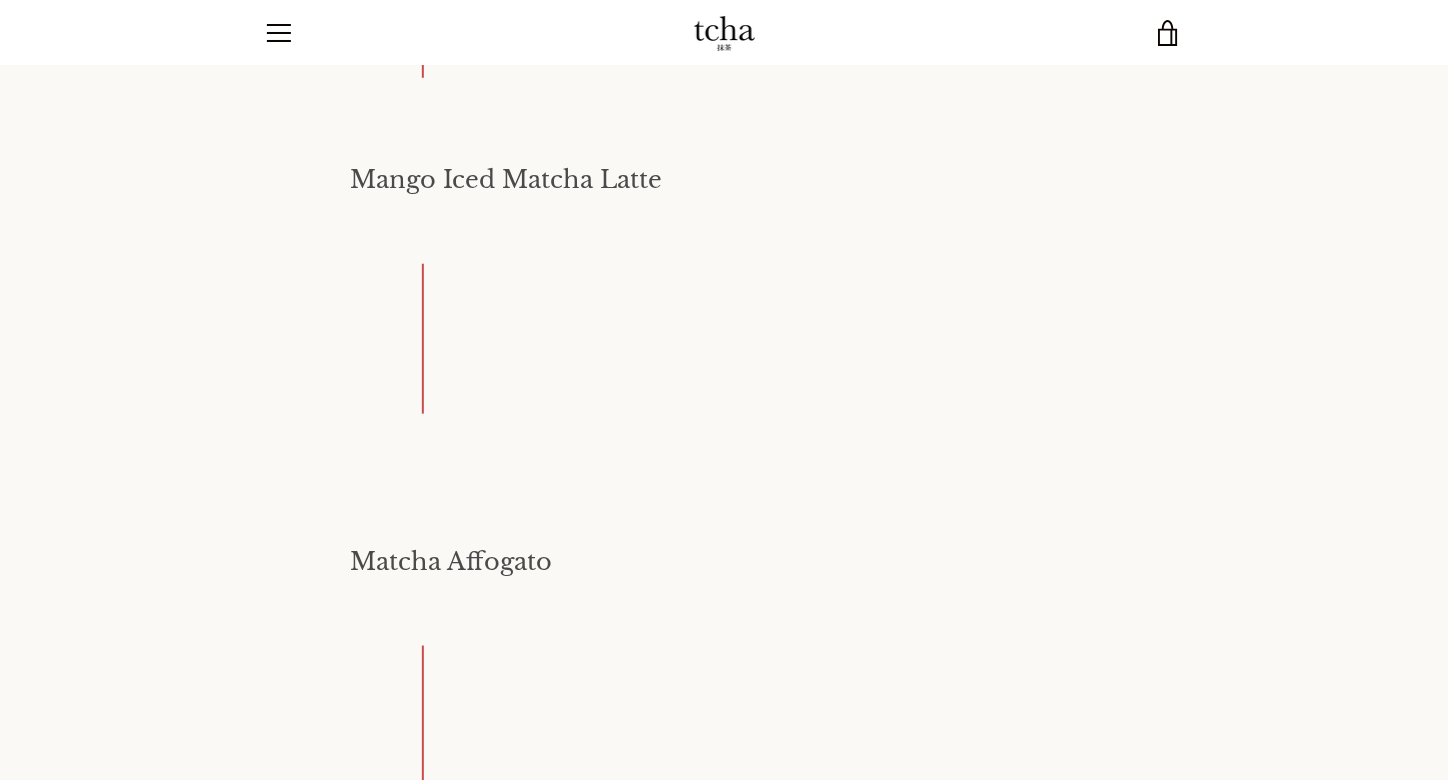 scroll, scrollTop: 0, scrollLeft: 0, axis: both 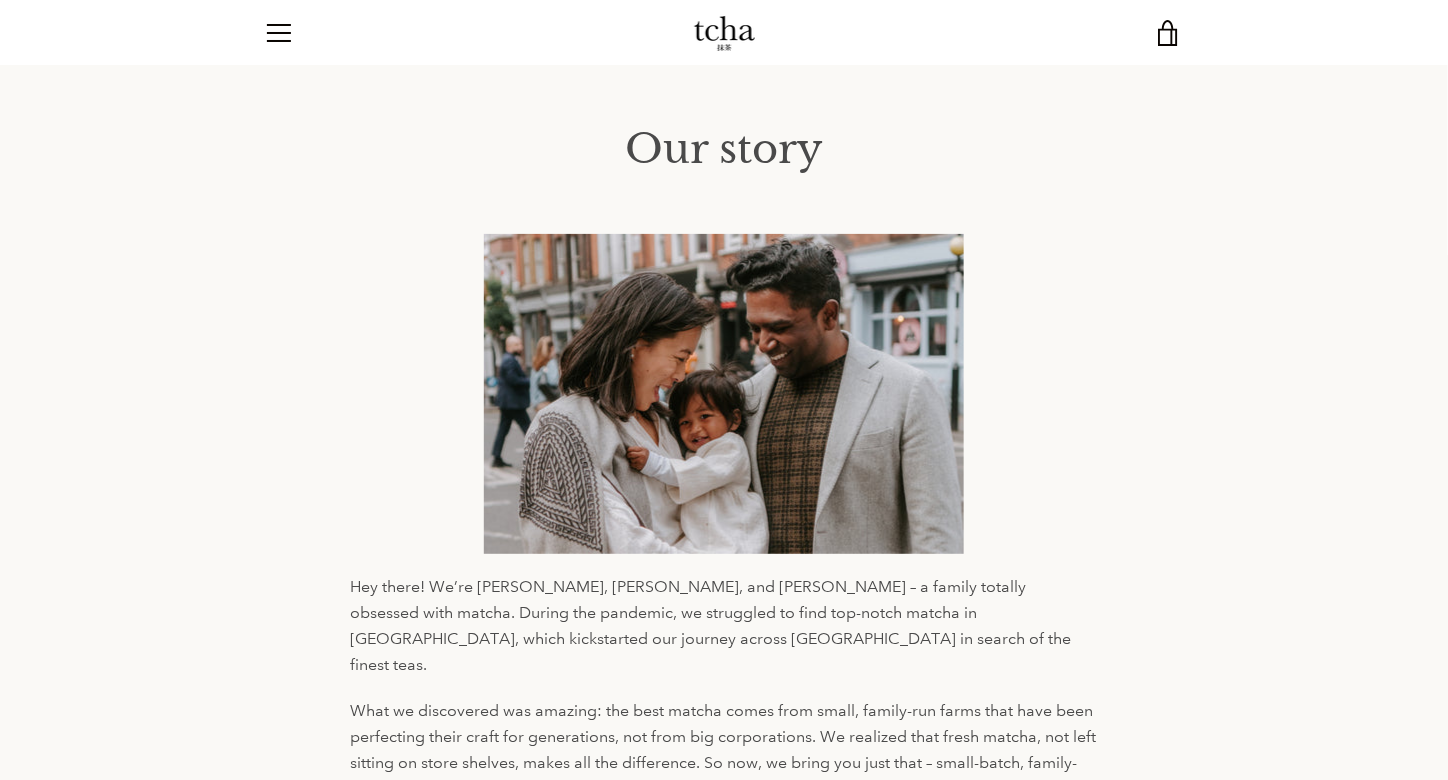 click on "Our story" at bounding box center (724, 149) 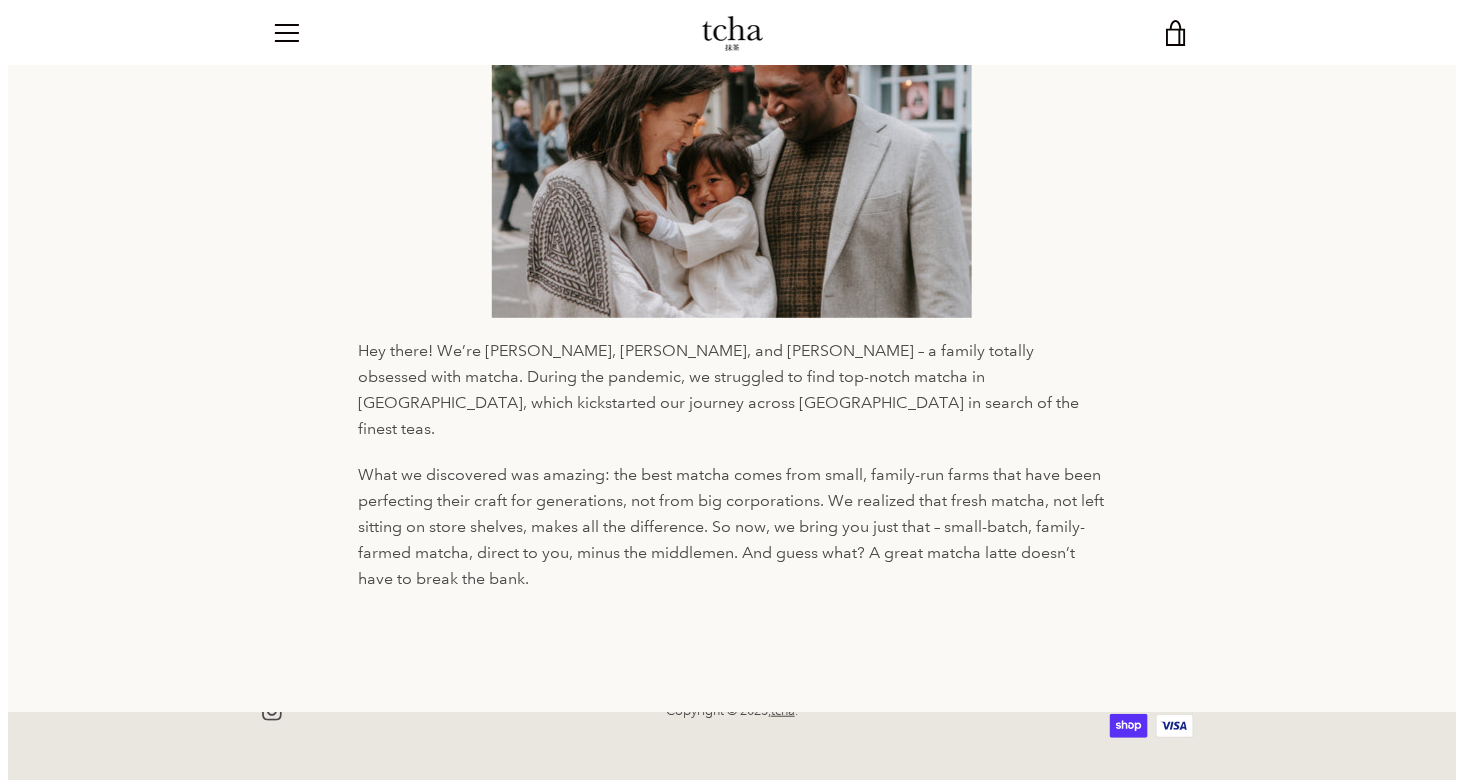 scroll, scrollTop: 0, scrollLeft: 0, axis: both 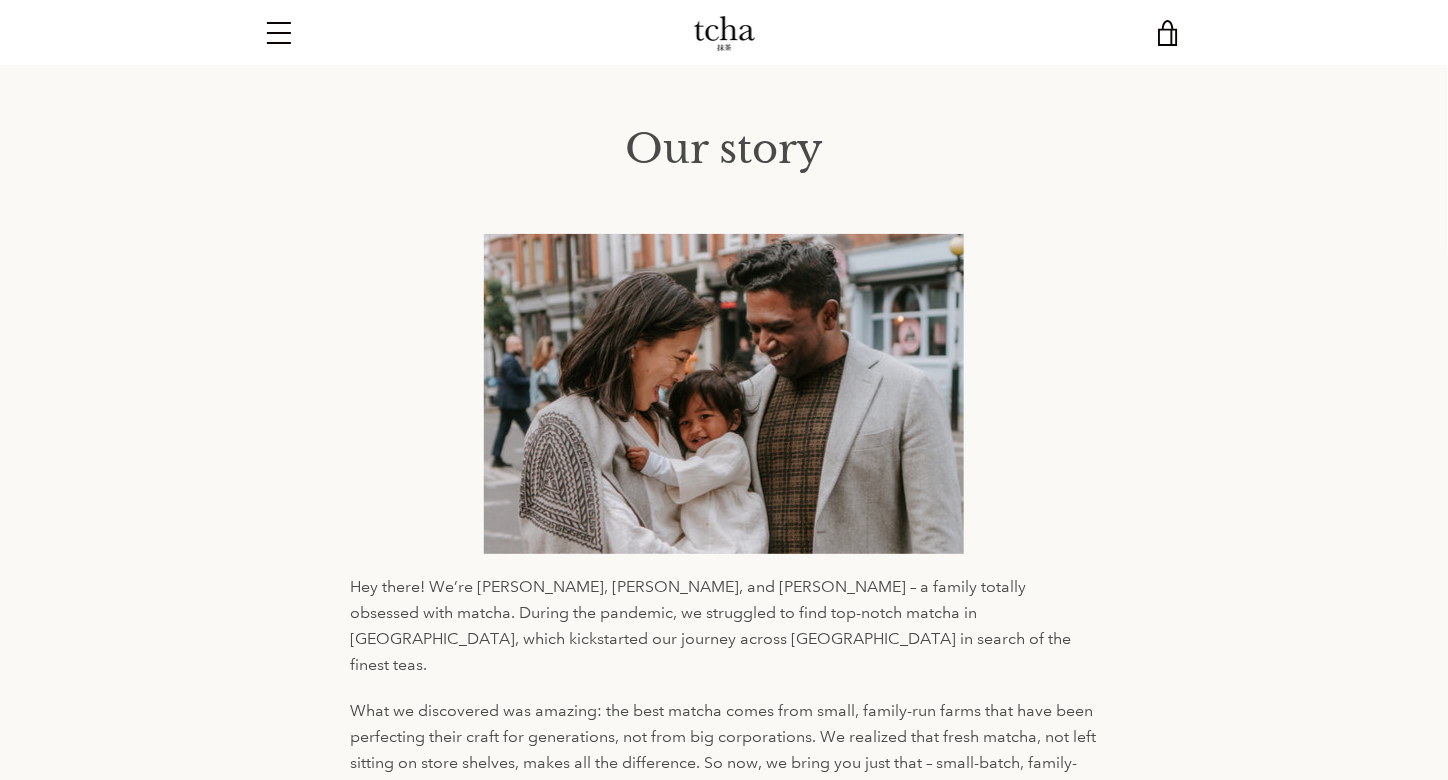 click on "Menu" at bounding box center [279, 33] 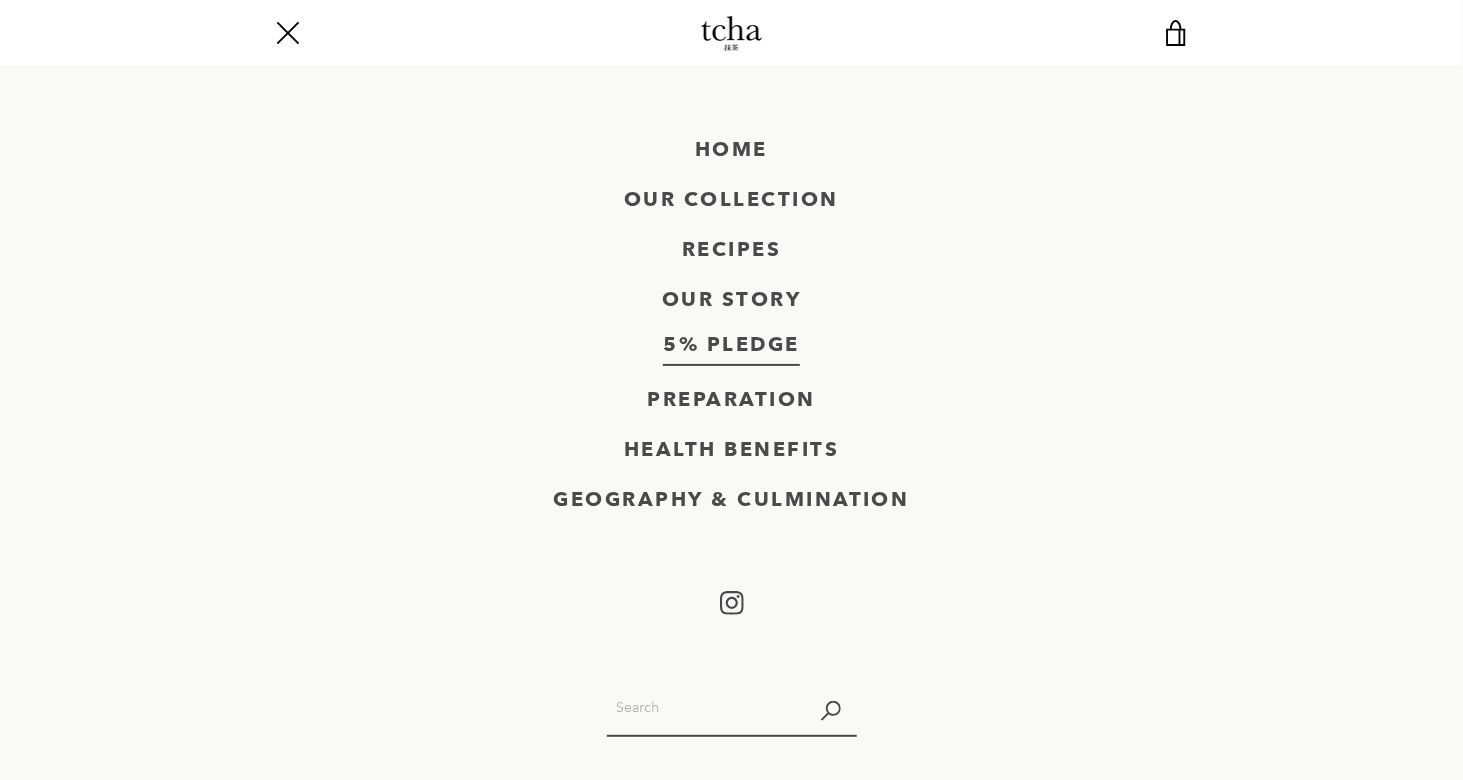 click on "5% pledge" at bounding box center (731, 345) 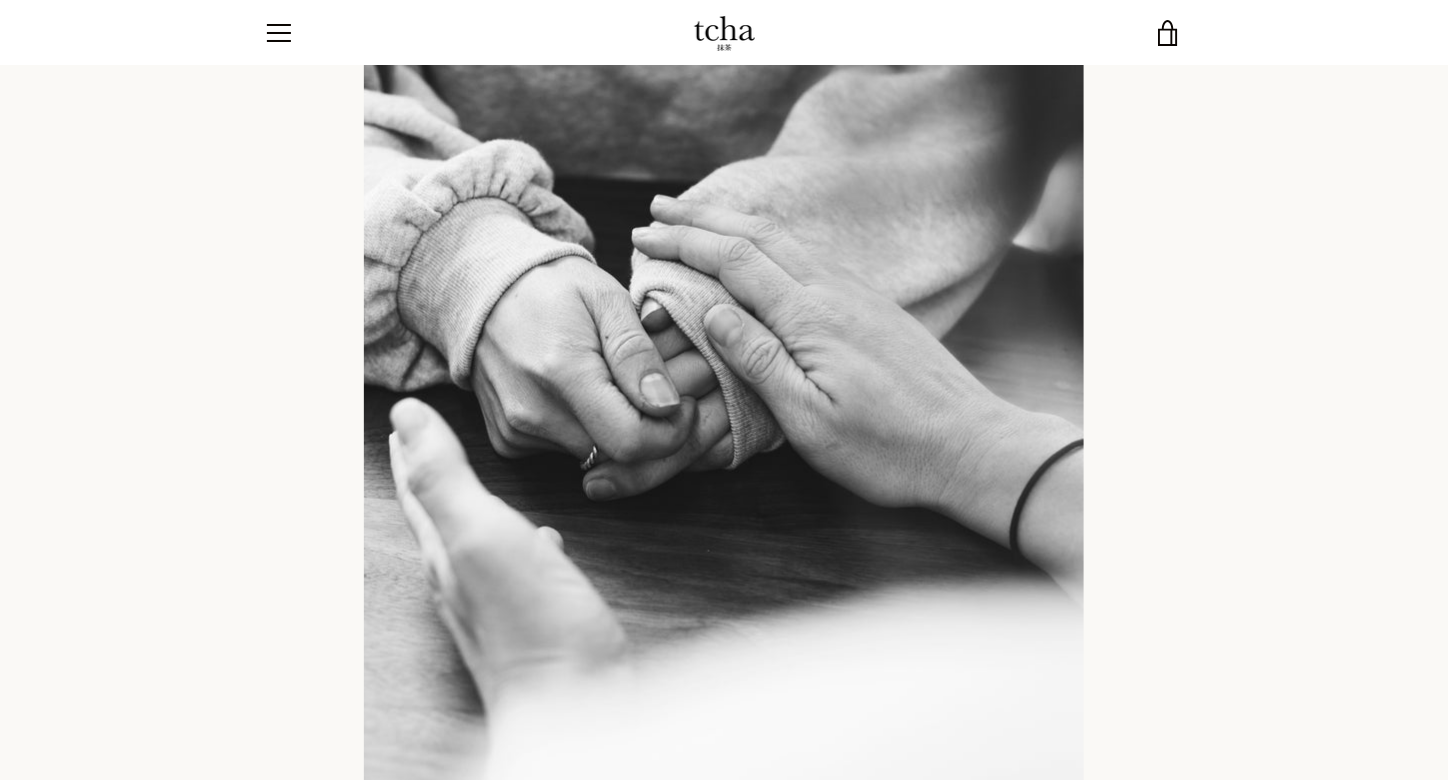 scroll, scrollTop: 472, scrollLeft: 0, axis: vertical 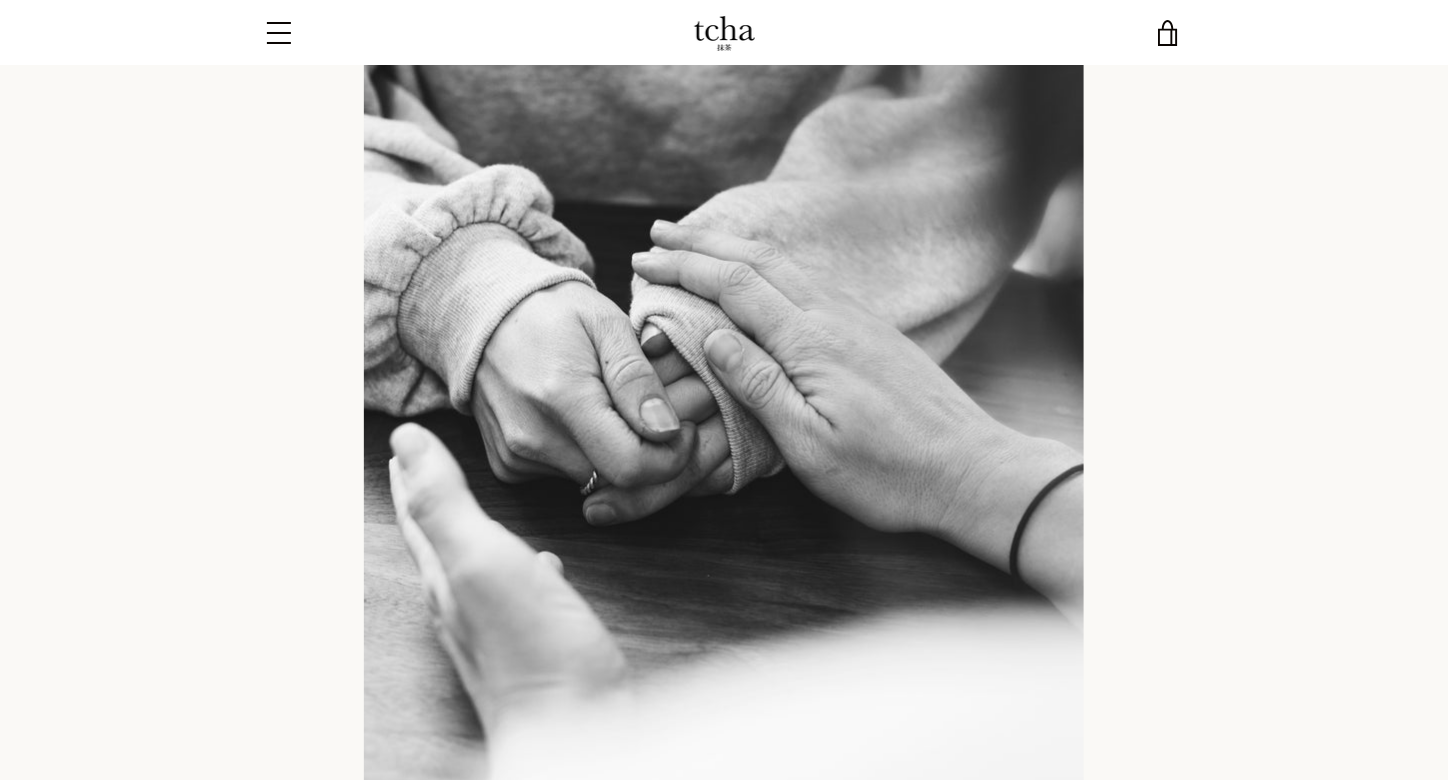 click on "Menu" at bounding box center [279, 33] 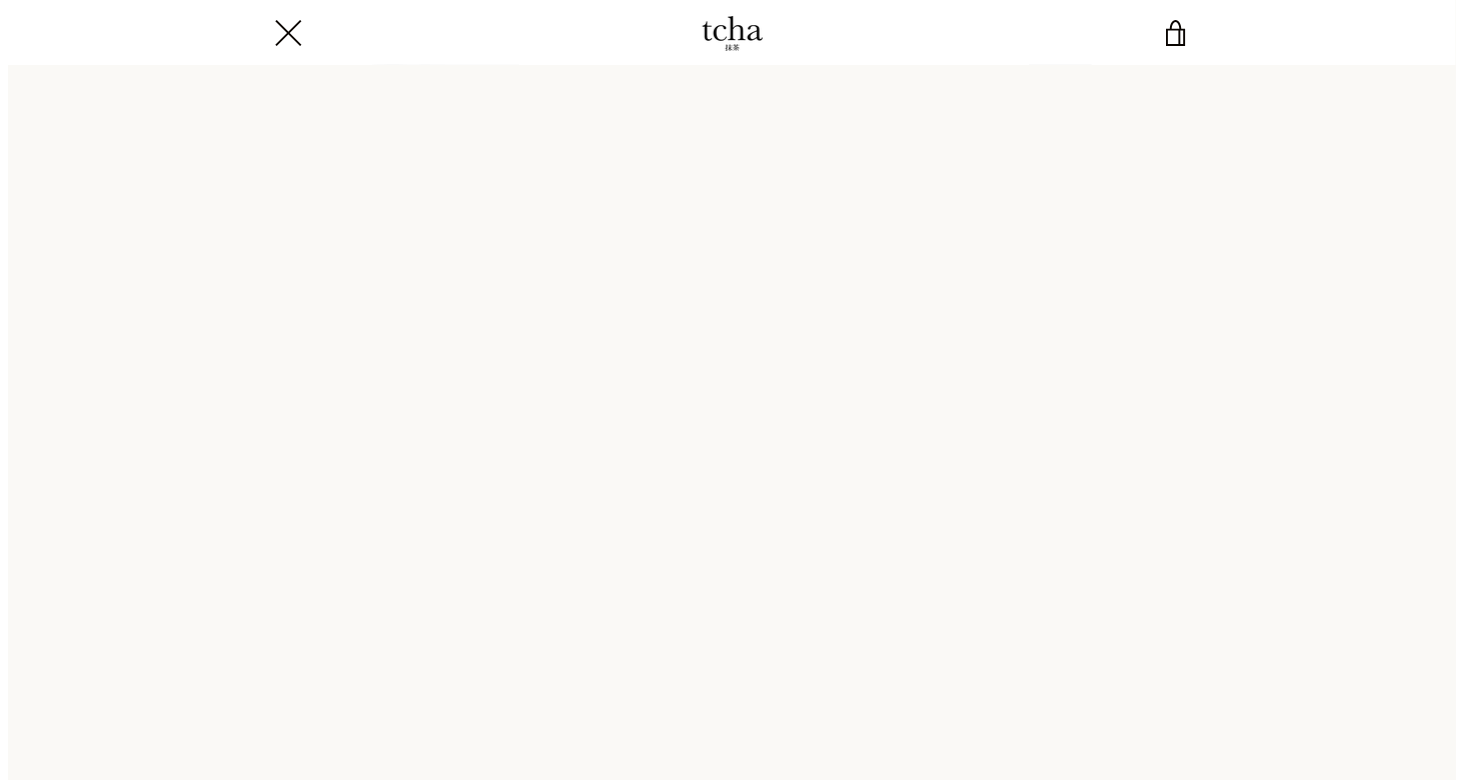 scroll, scrollTop: 0, scrollLeft: 0, axis: both 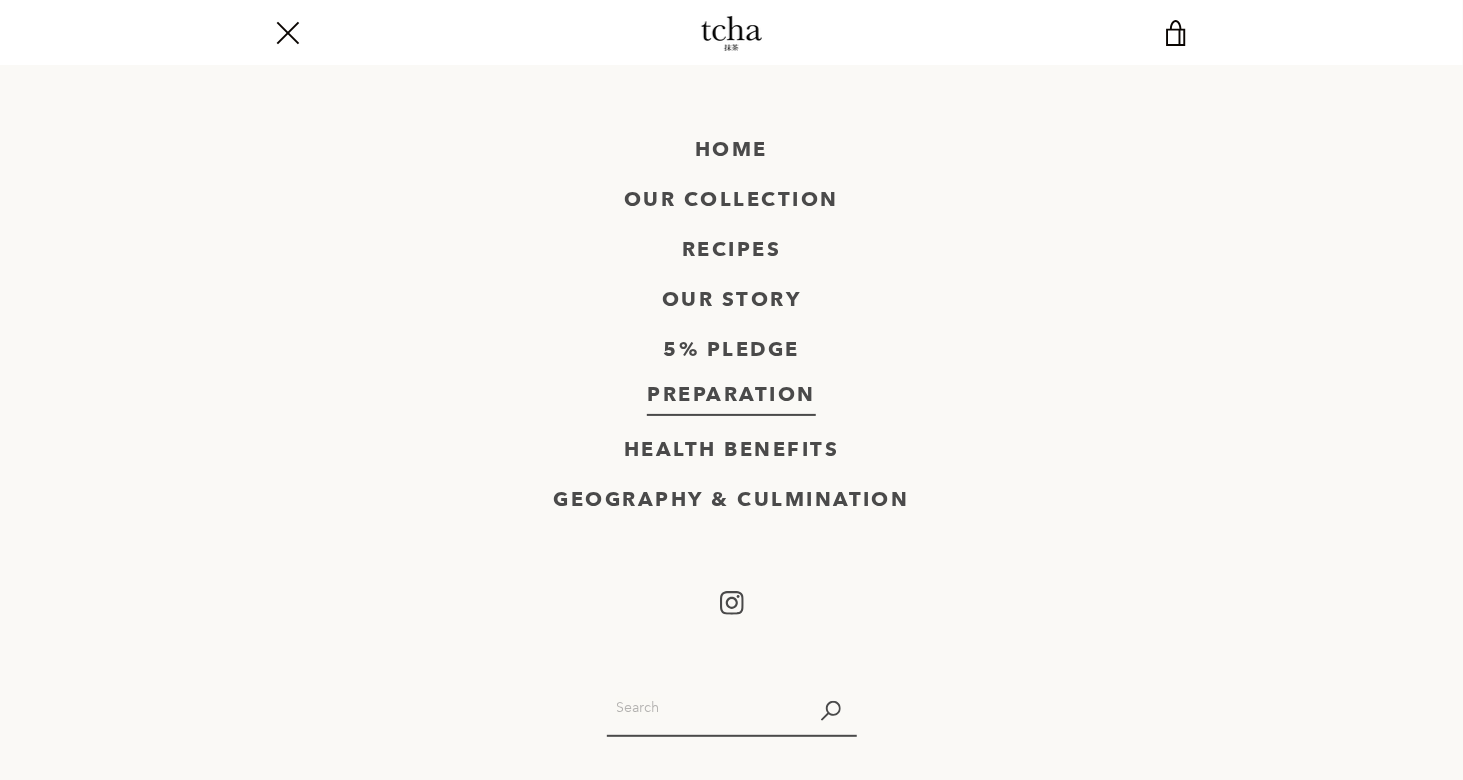click on "Preparation" at bounding box center [731, 395] 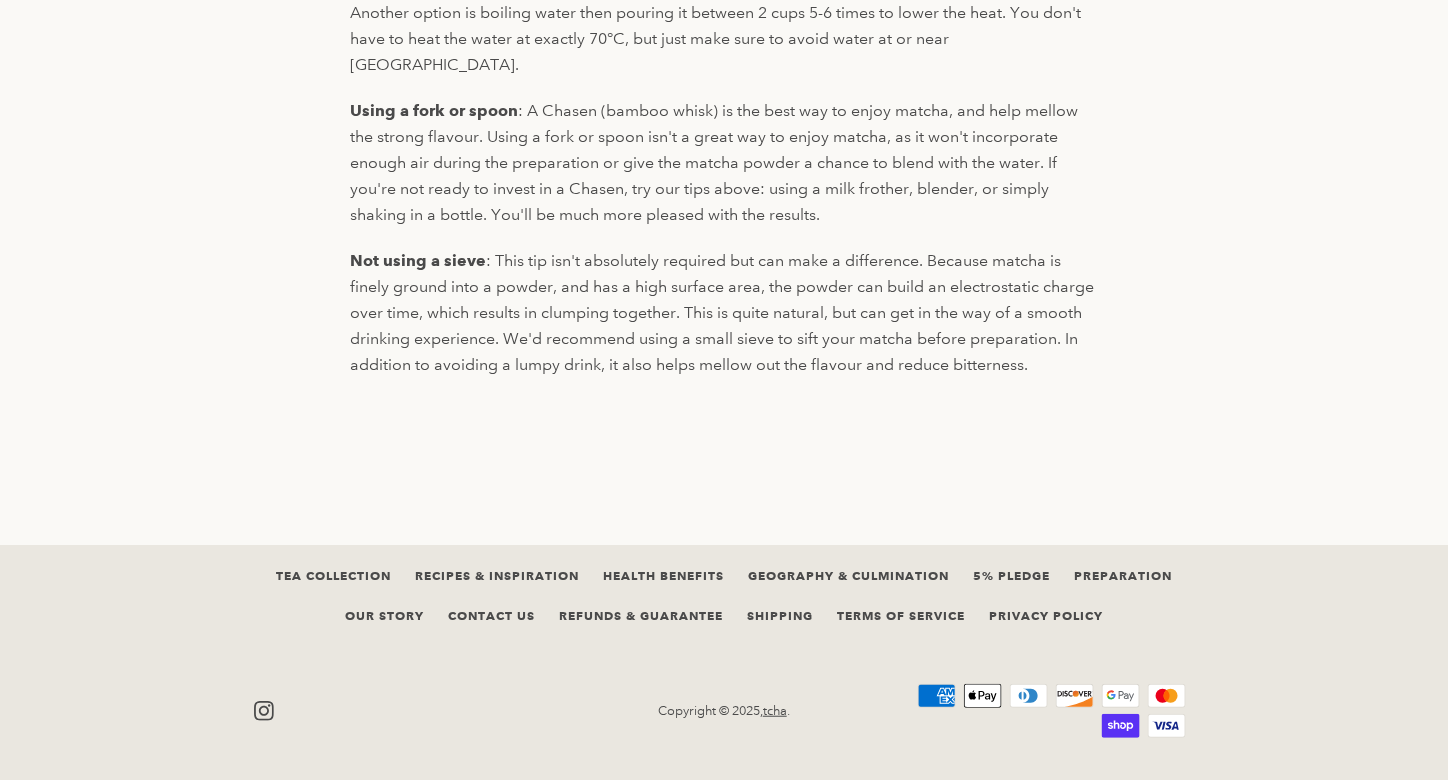scroll, scrollTop: 6430, scrollLeft: 0, axis: vertical 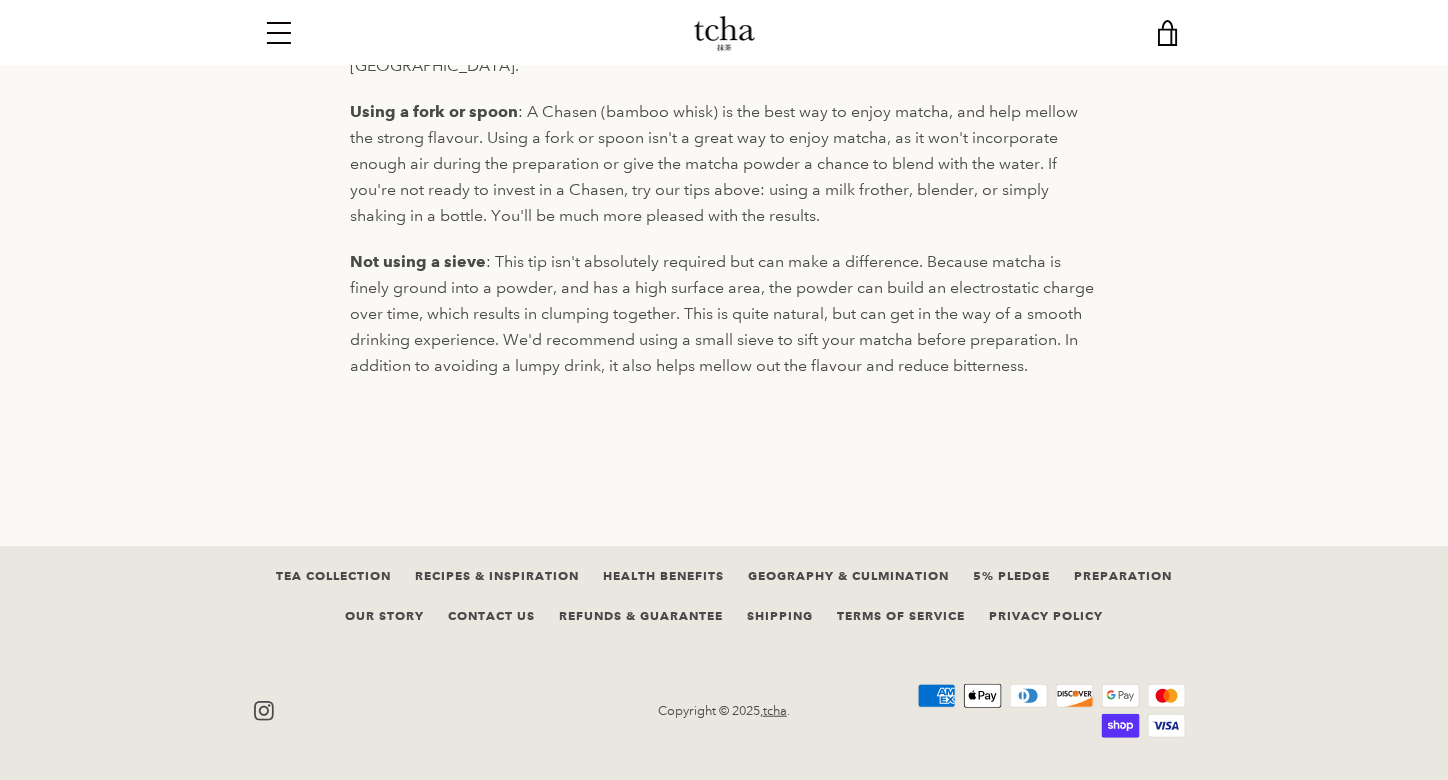 click on "Menu" at bounding box center (279, 33) 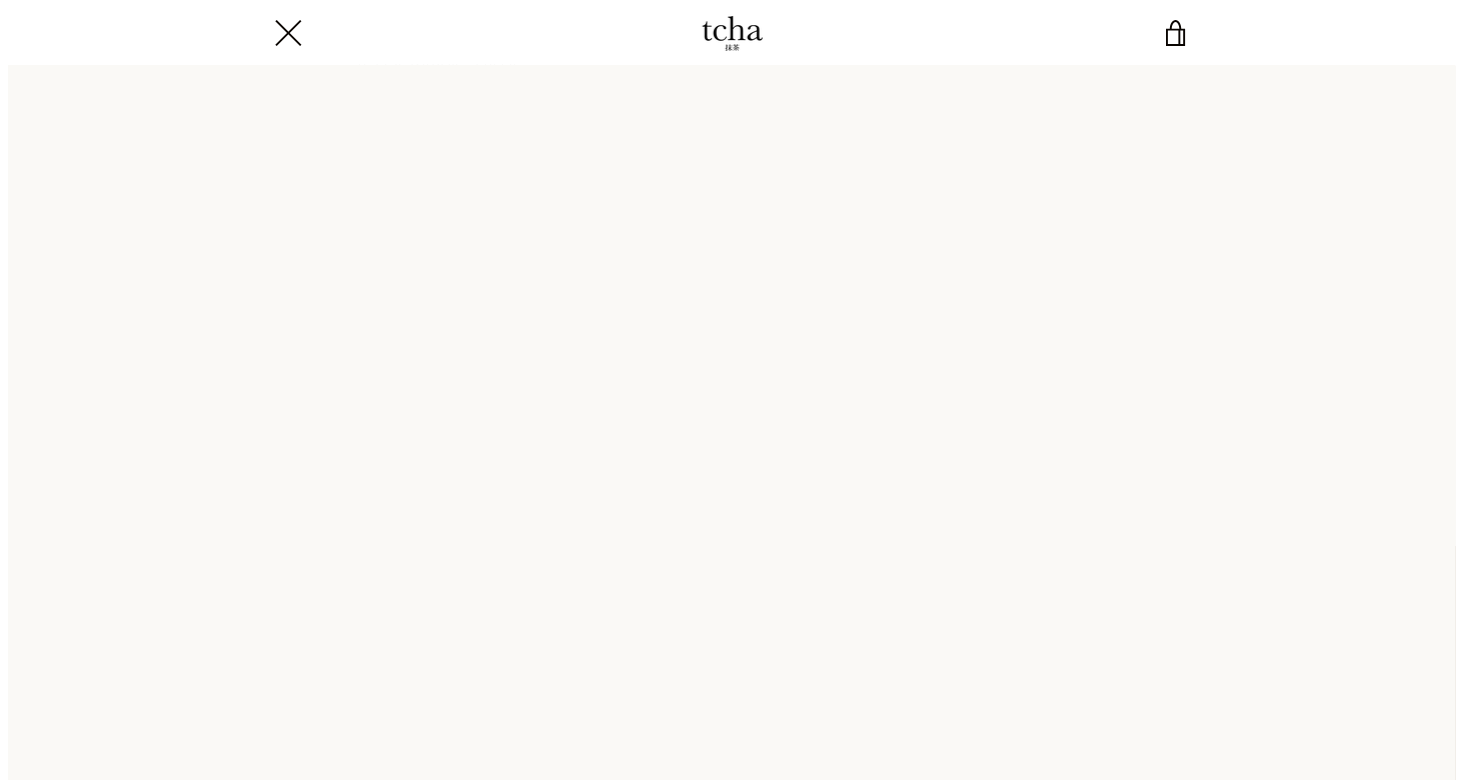 scroll, scrollTop: 0, scrollLeft: 0, axis: both 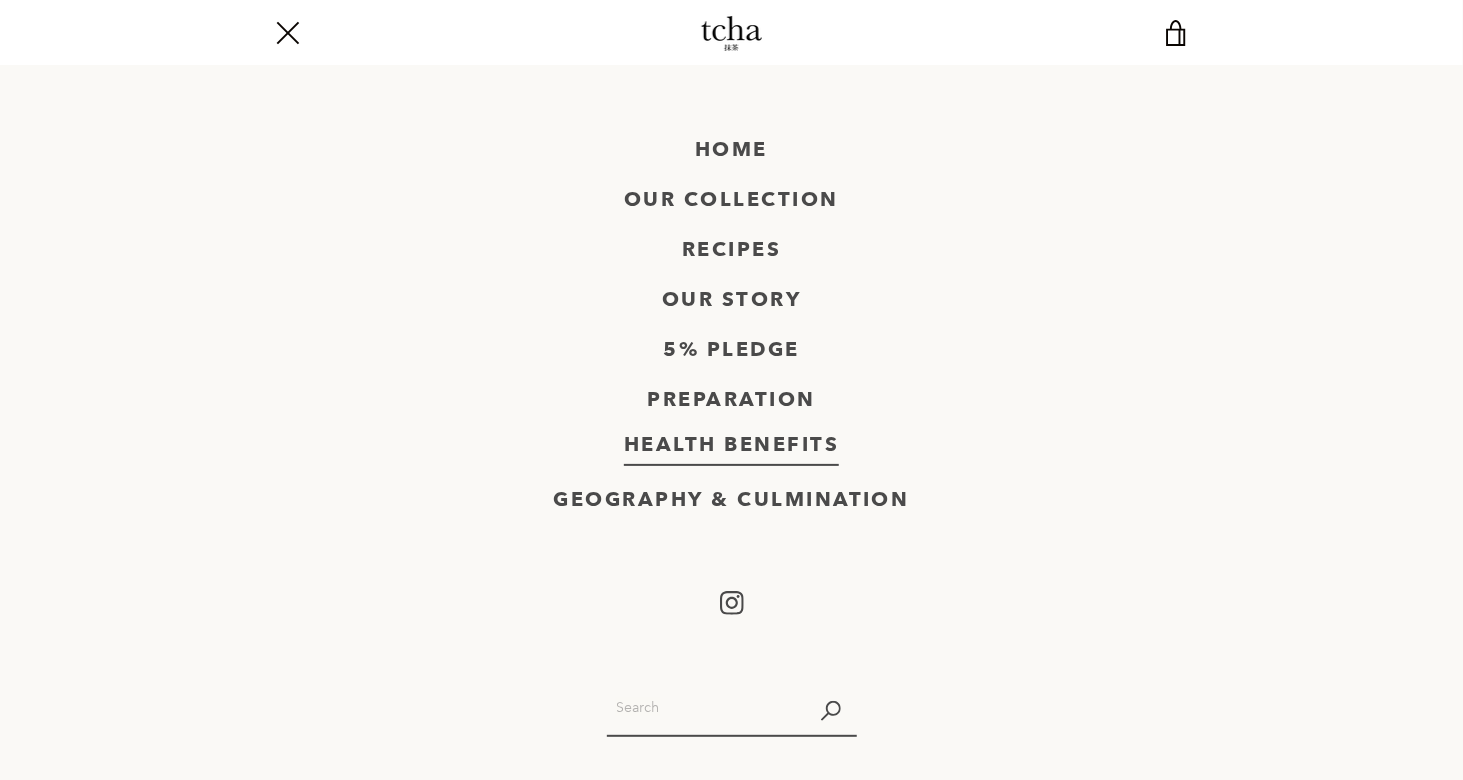 click on "Health Benefits" at bounding box center [732, 445] 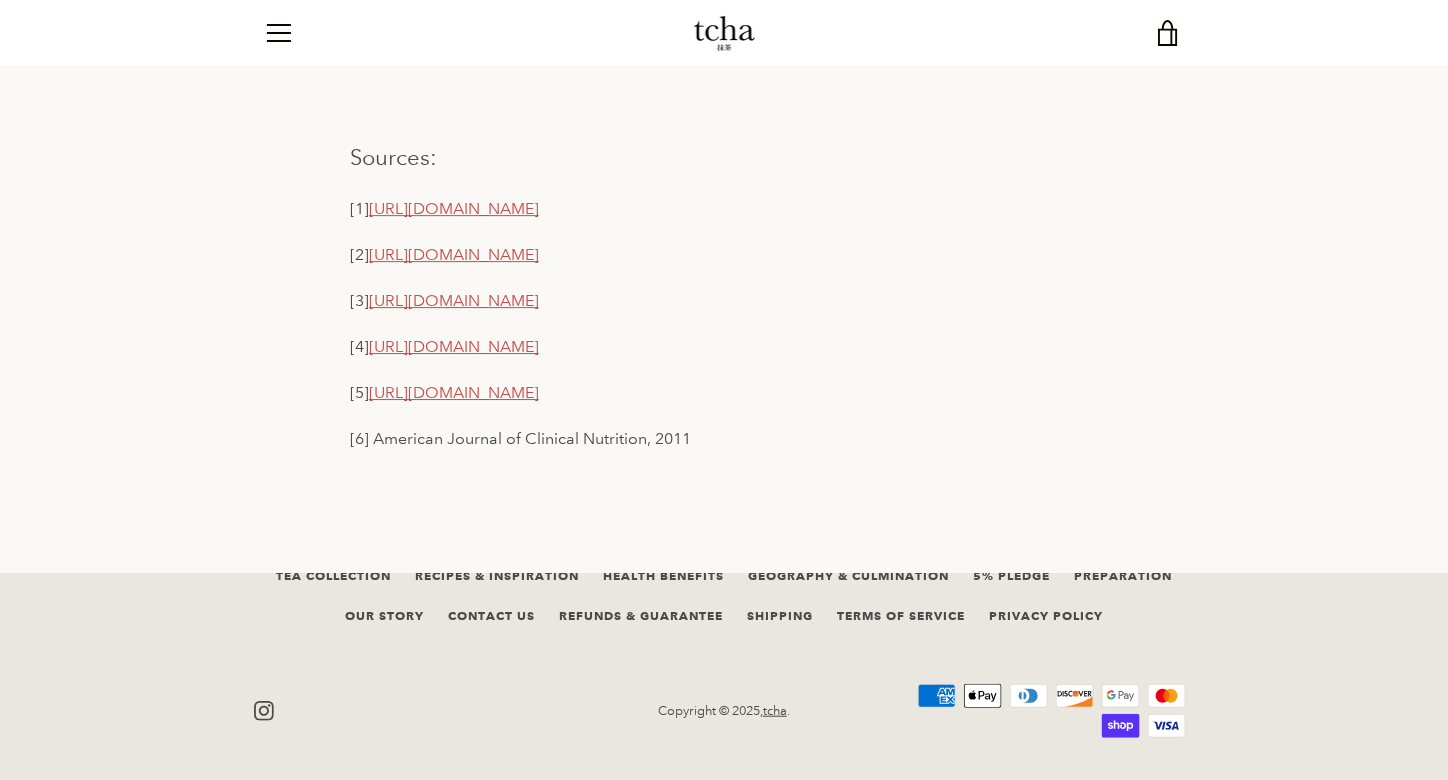 scroll, scrollTop: 4522, scrollLeft: 0, axis: vertical 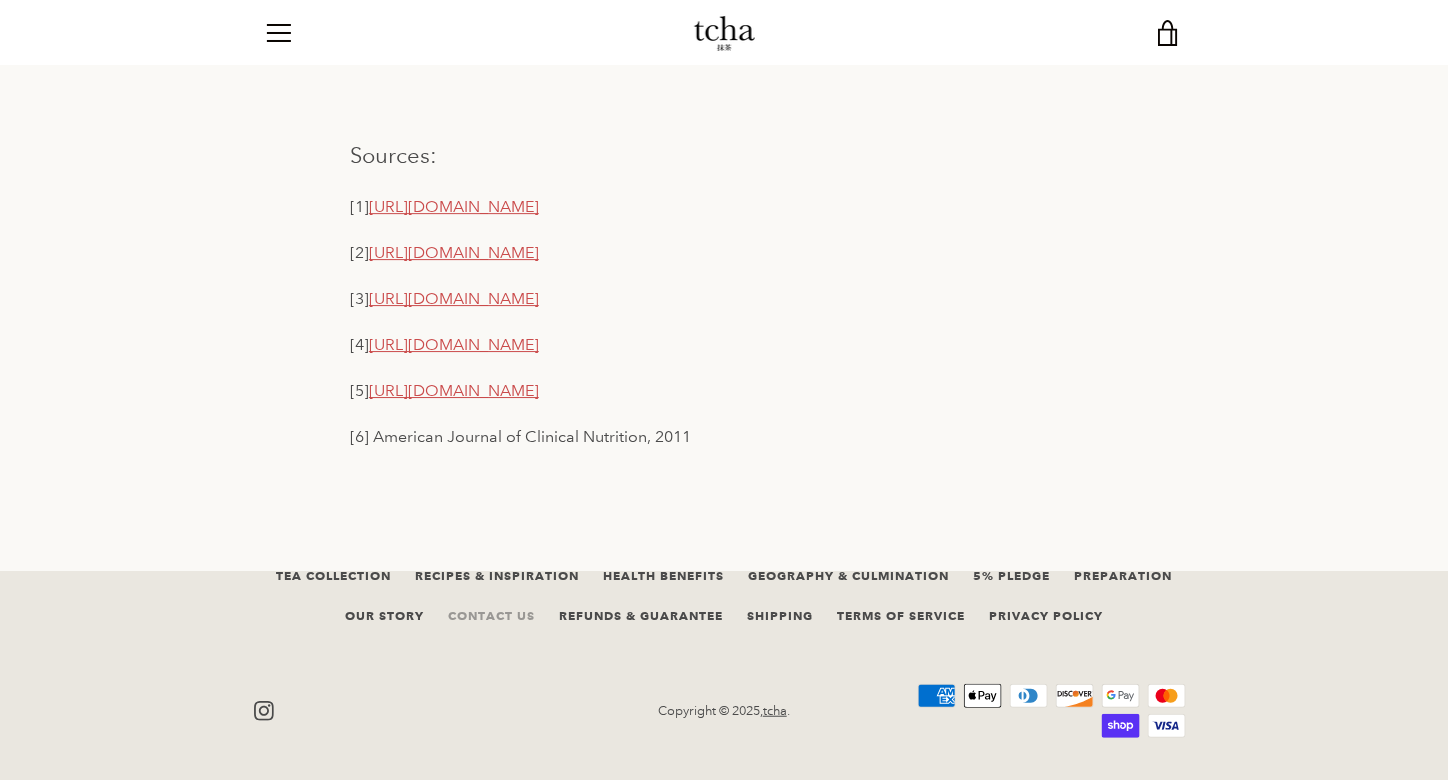 click on "Contact Us" at bounding box center [491, 615] 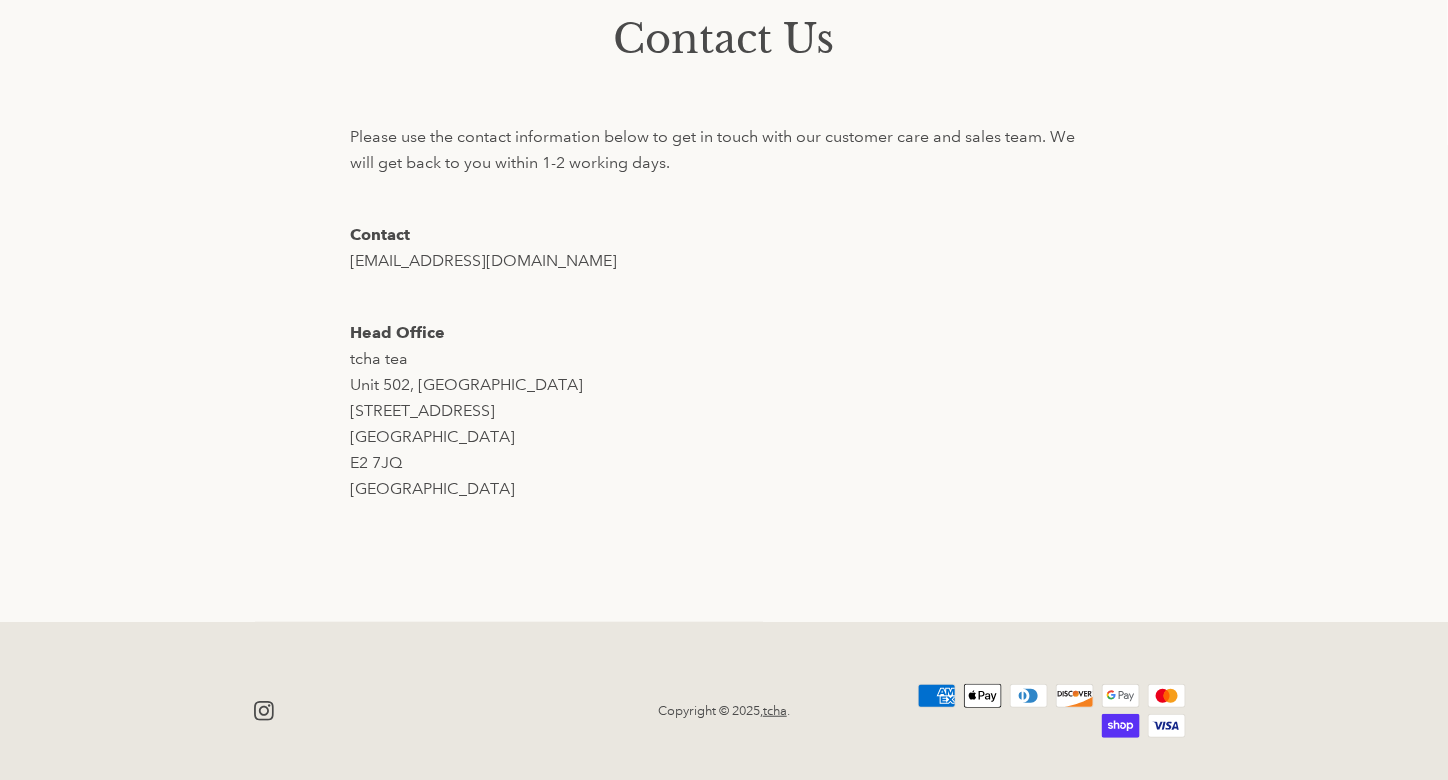 scroll, scrollTop: 216, scrollLeft: 0, axis: vertical 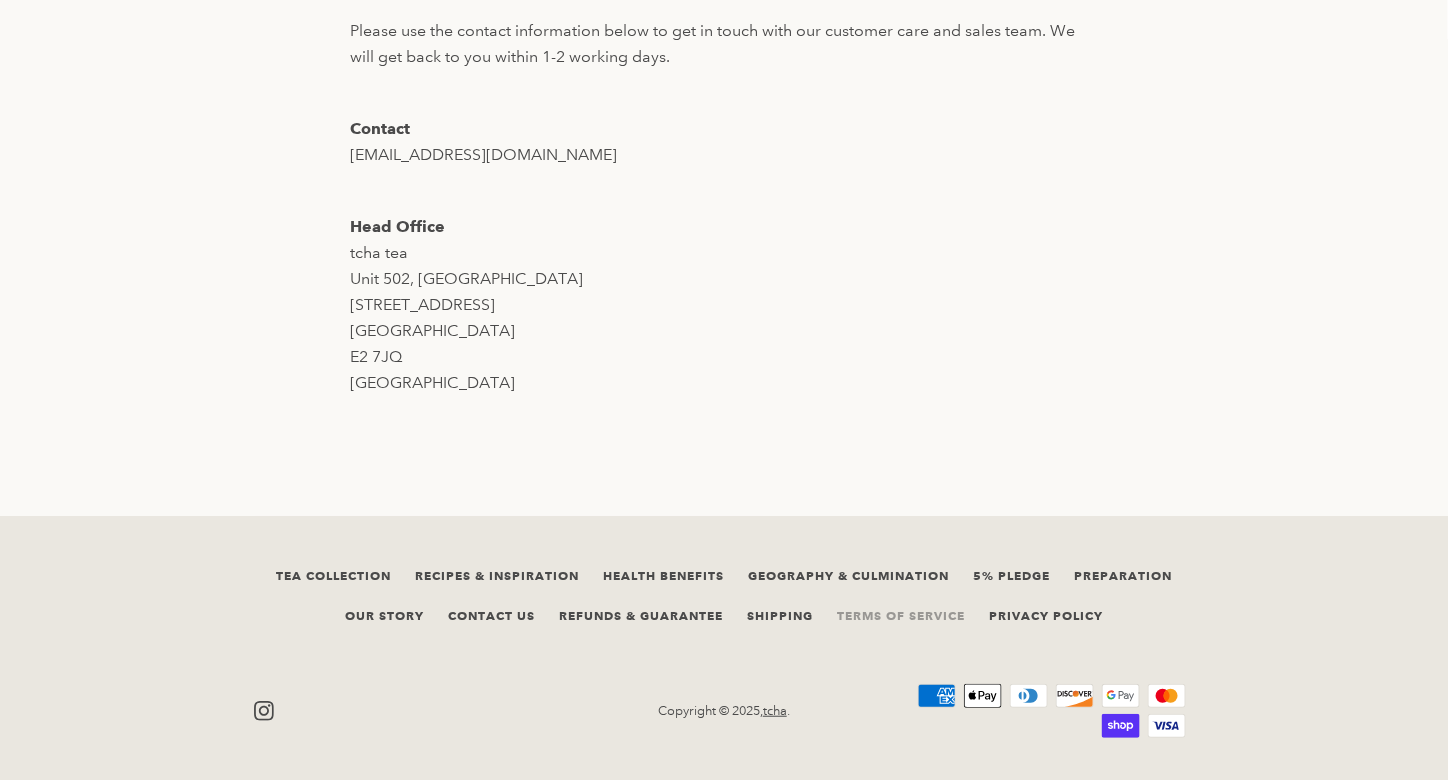 click on "Terms of Service" at bounding box center [901, 615] 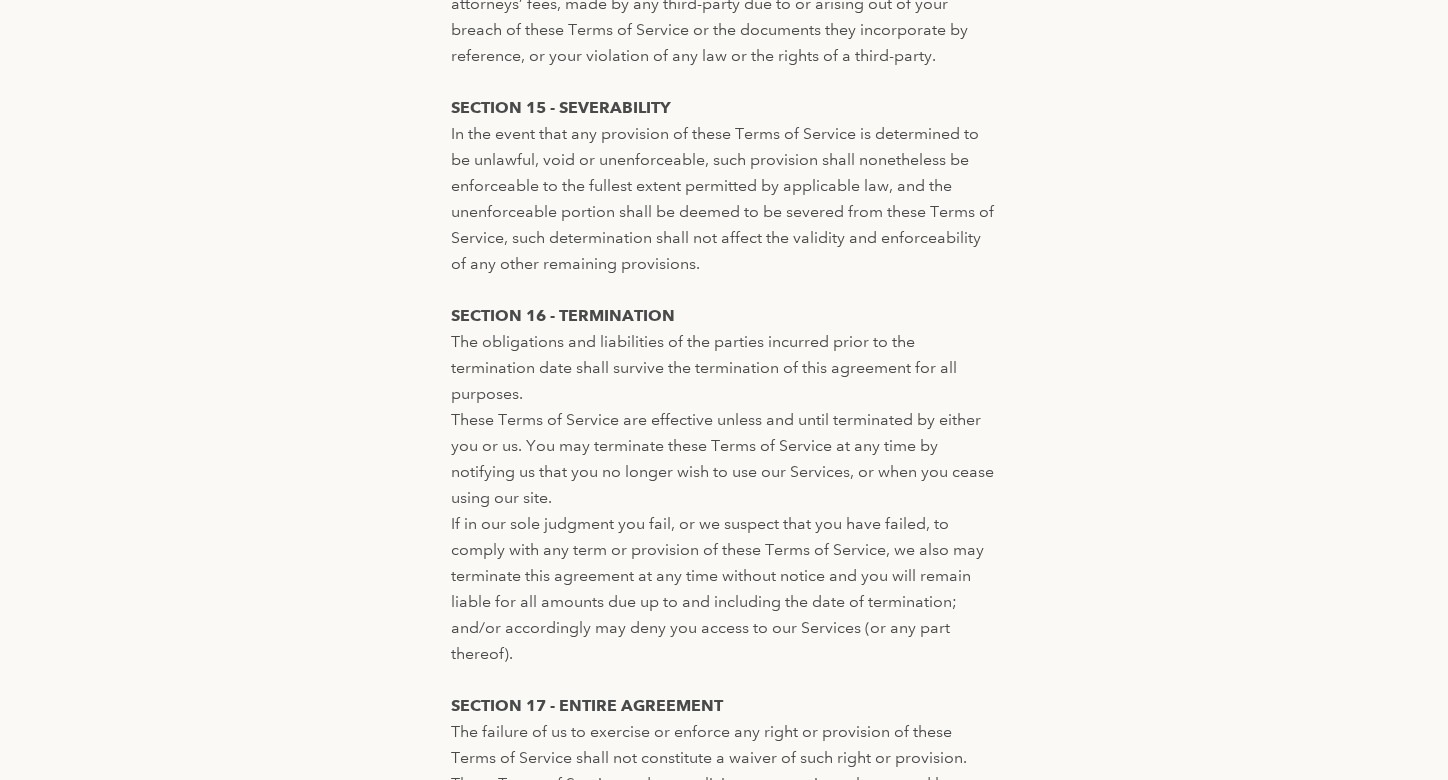 scroll, scrollTop: 7613, scrollLeft: 0, axis: vertical 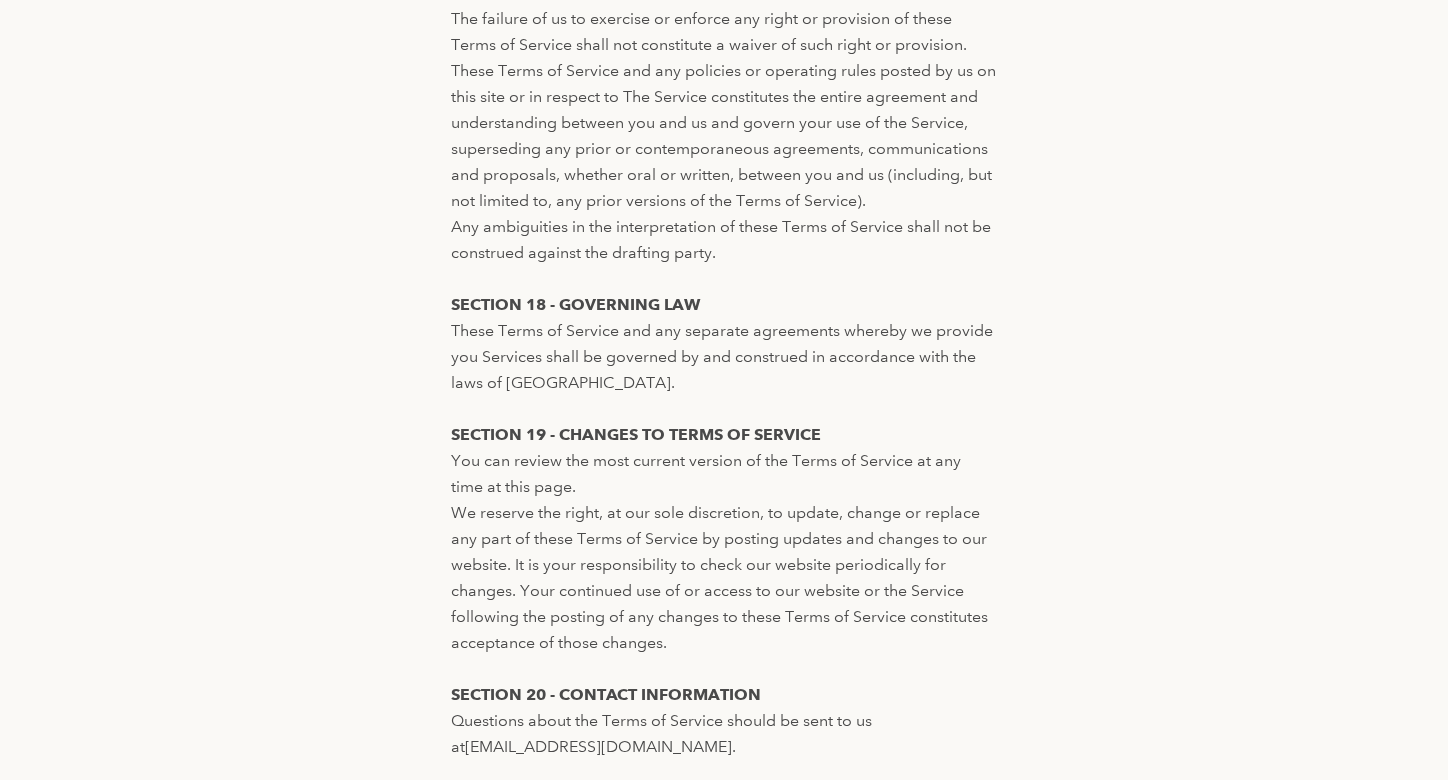 click on "Privacy Policy" at bounding box center (1046, 615) 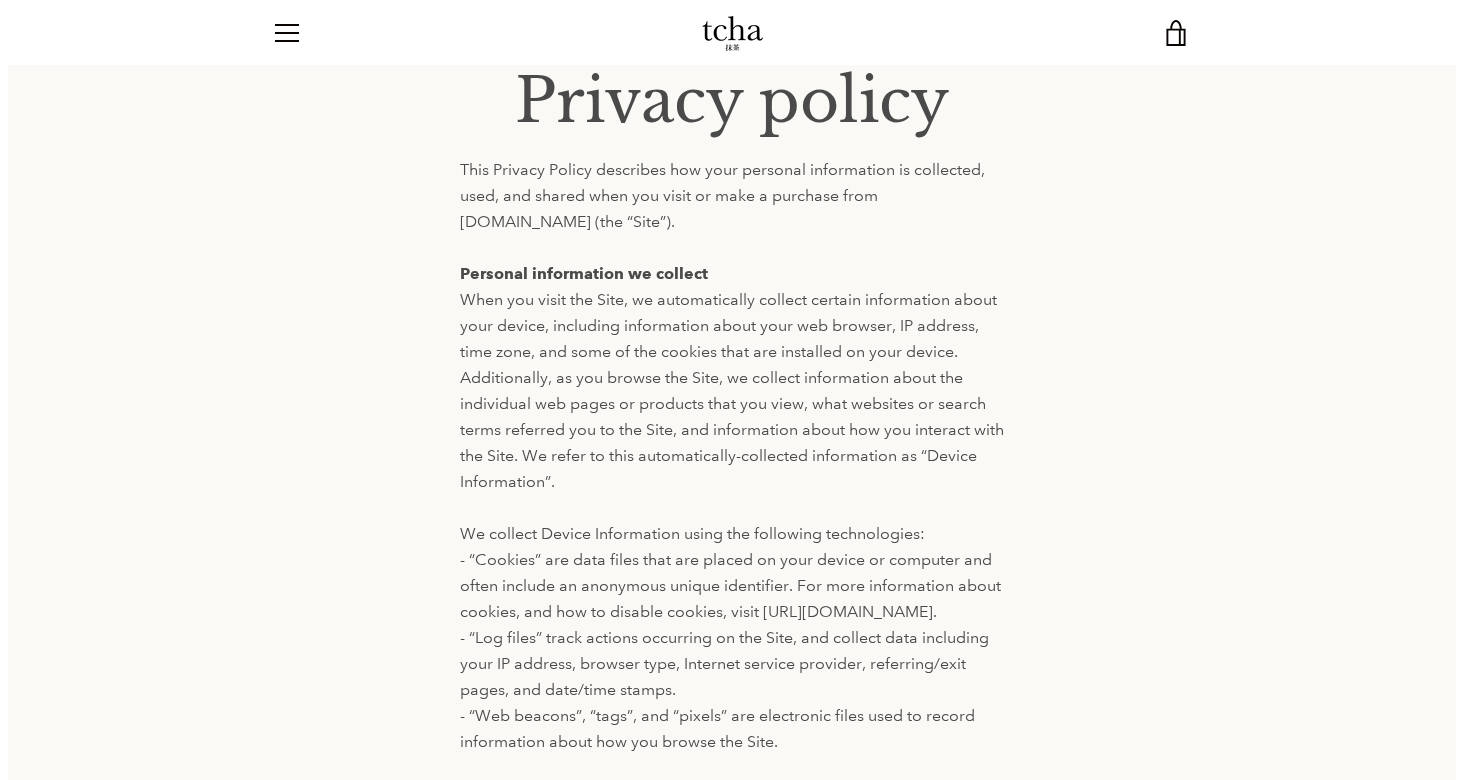 scroll, scrollTop: 0, scrollLeft: 0, axis: both 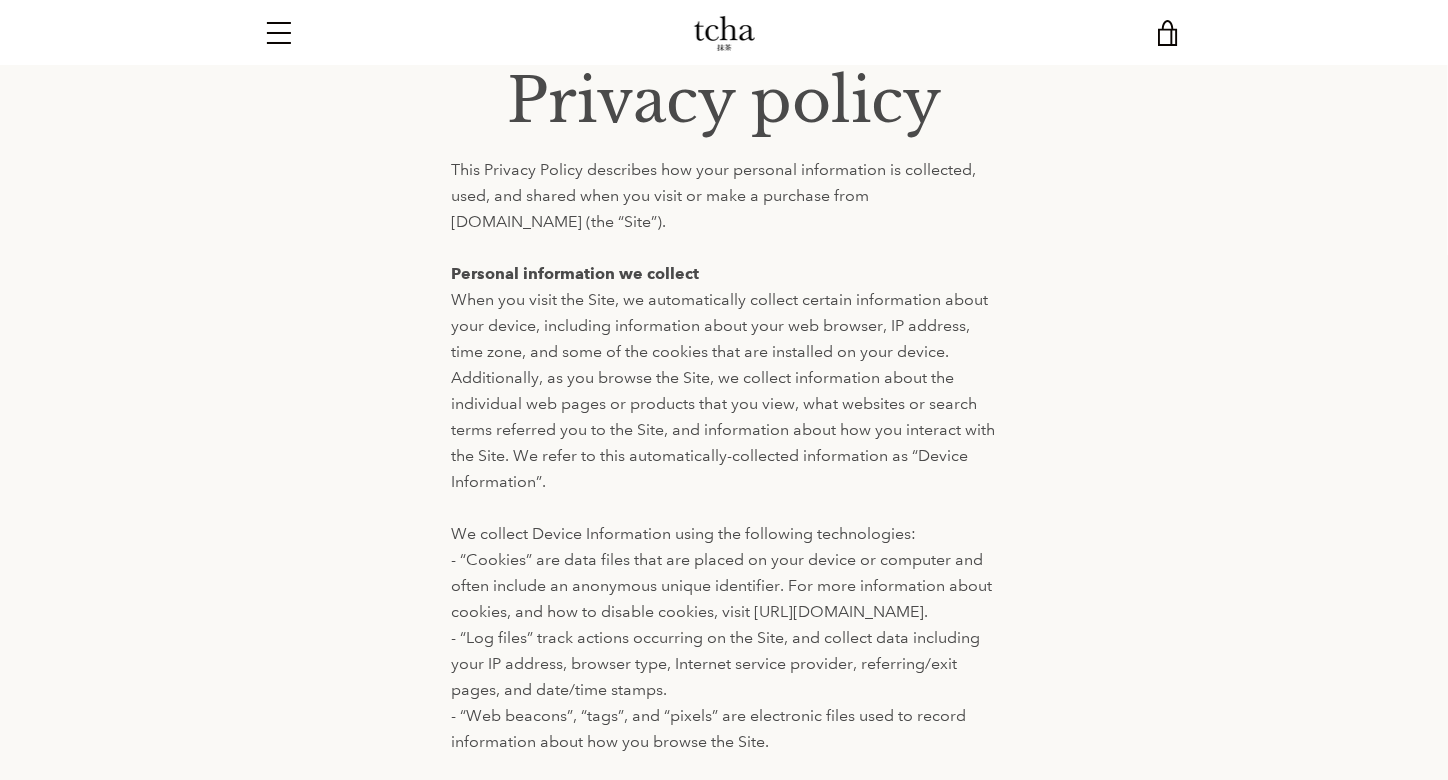 click on "Menu" at bounding box center [279, 33] 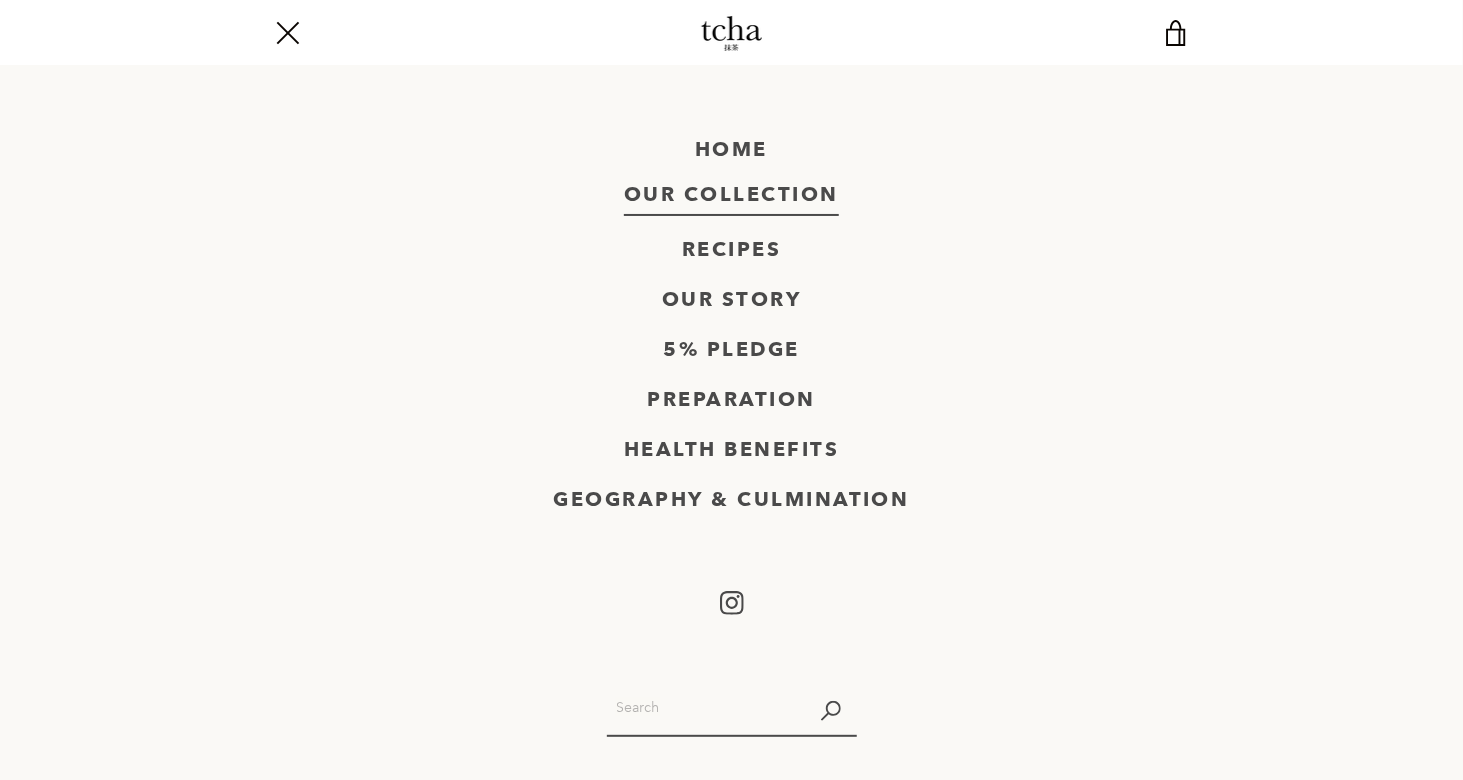 click on "Our Collection" at bounding box center [731, 195] 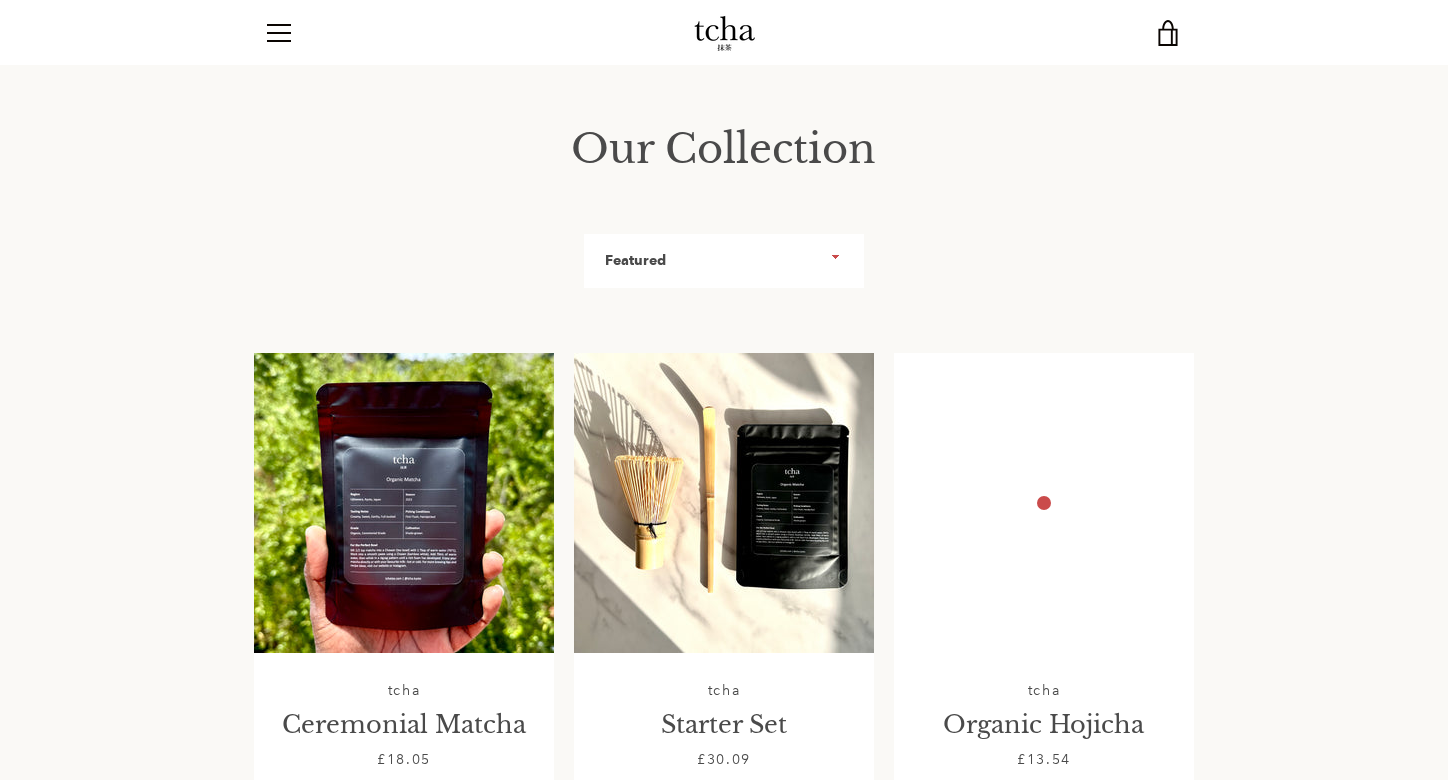 scroll, scrollTop: 0, scrollLeft: 0, axis: both 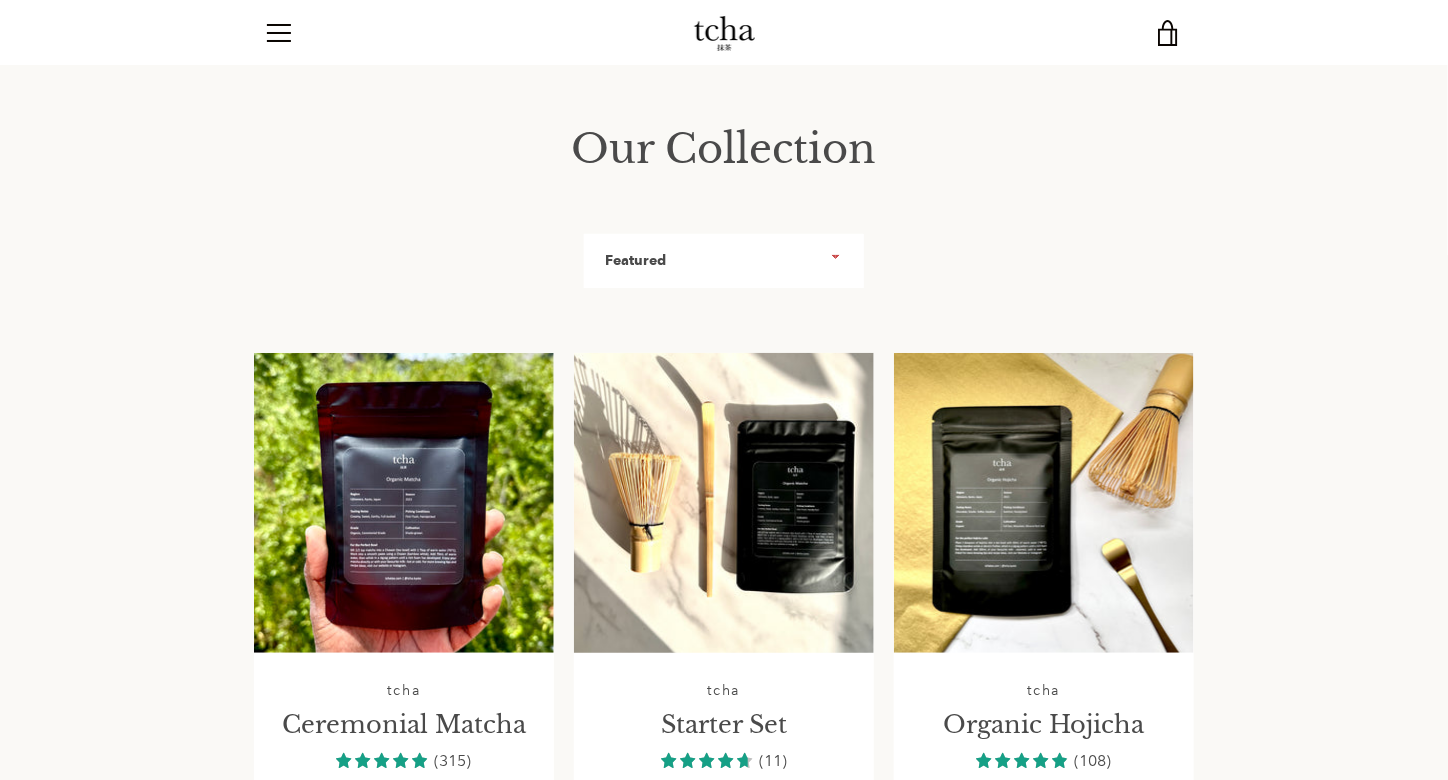 click at bounding box center [723, 503] 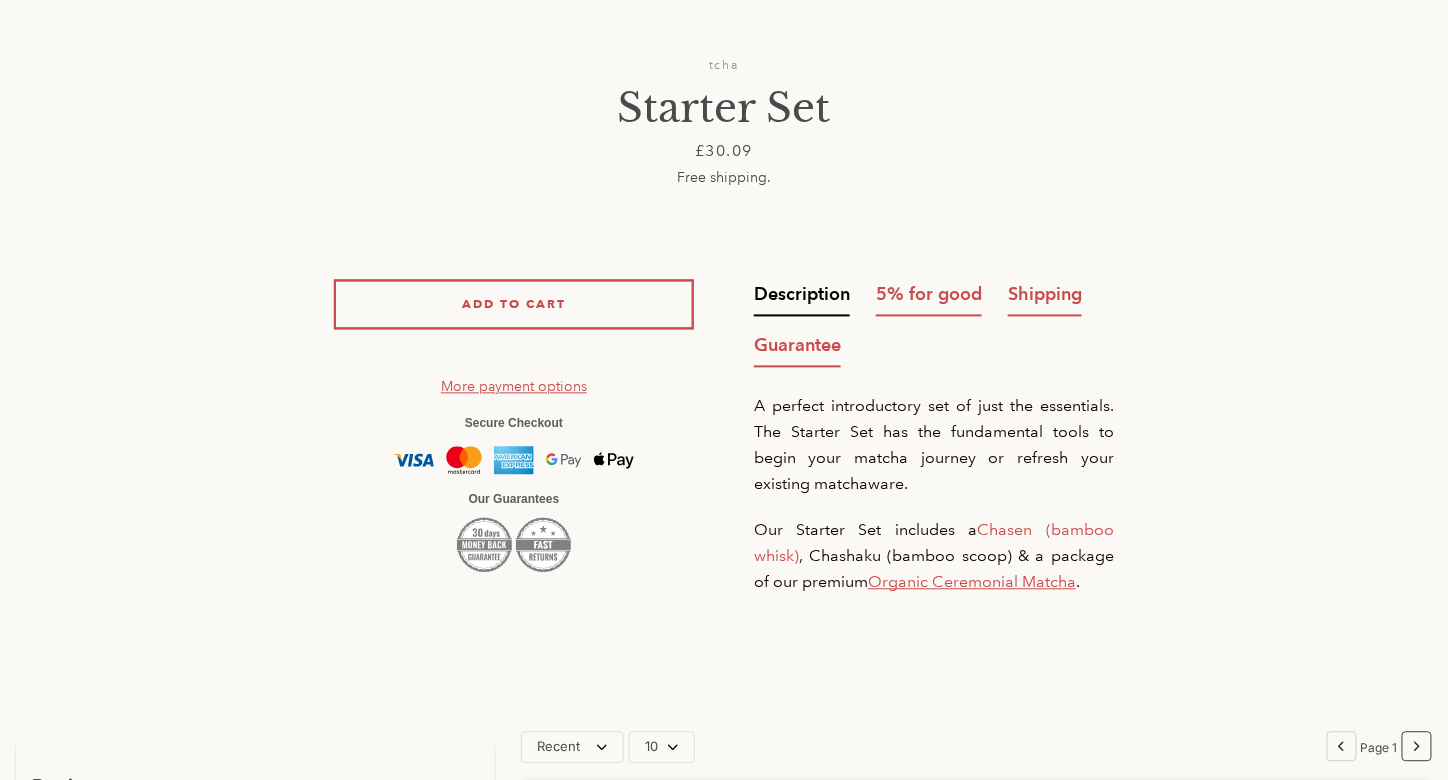 scroll, scrollTop: 1200, scrollLeft: 0, axis: vertical 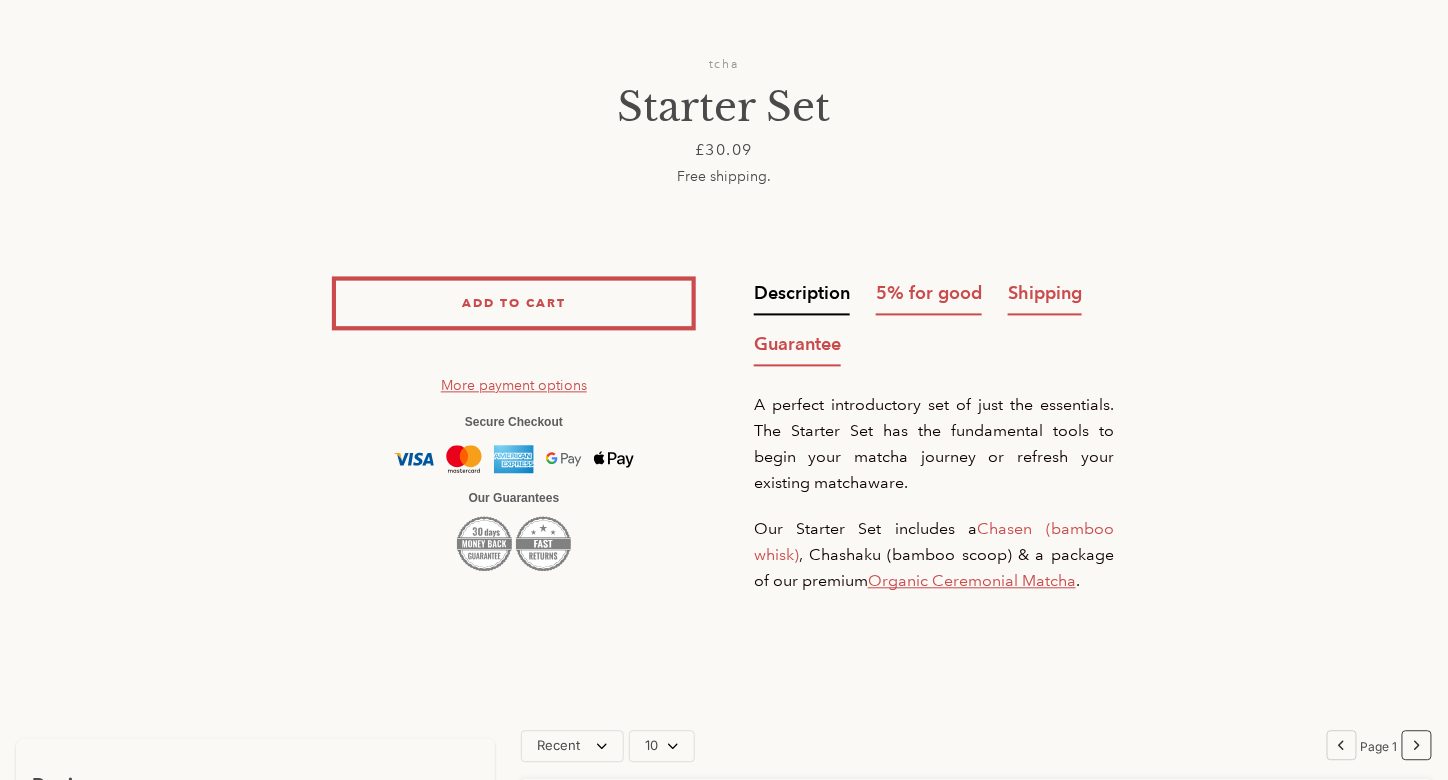 click on "Add to Cart
View cart" at bounding box center (514, 304) 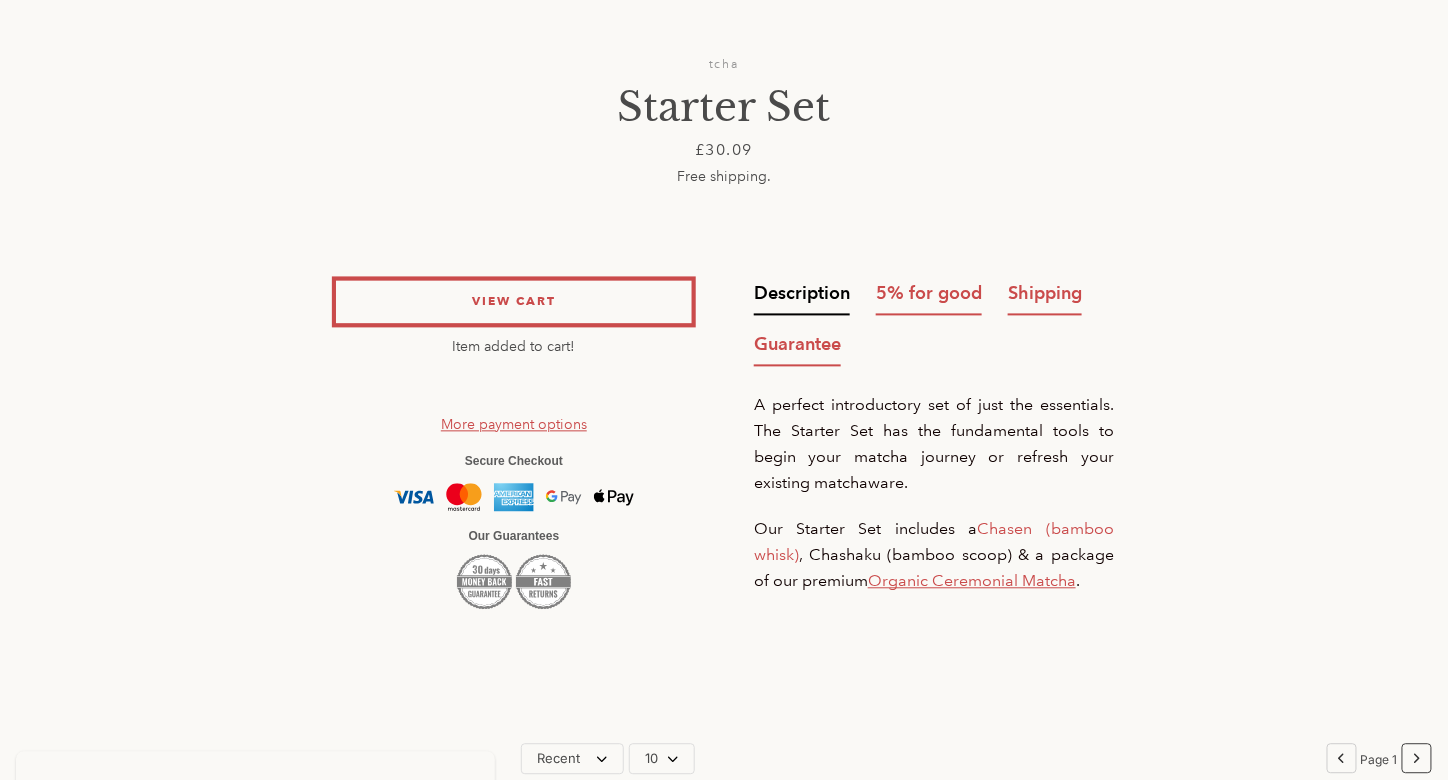 click on "Add to Cart
View cart" at bounding box center (514, 302) 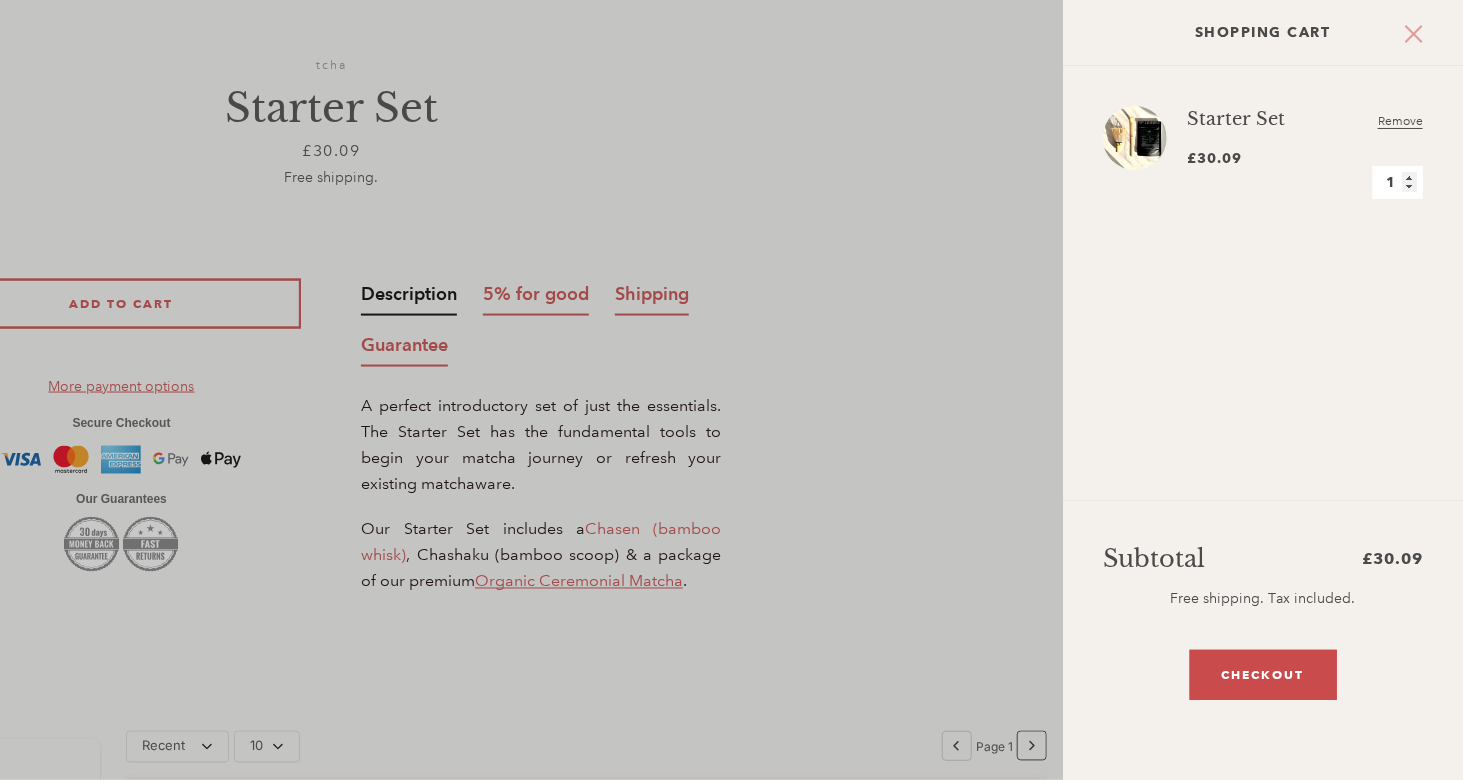 click on "Close Cart" at bounding box center [1414, 33] 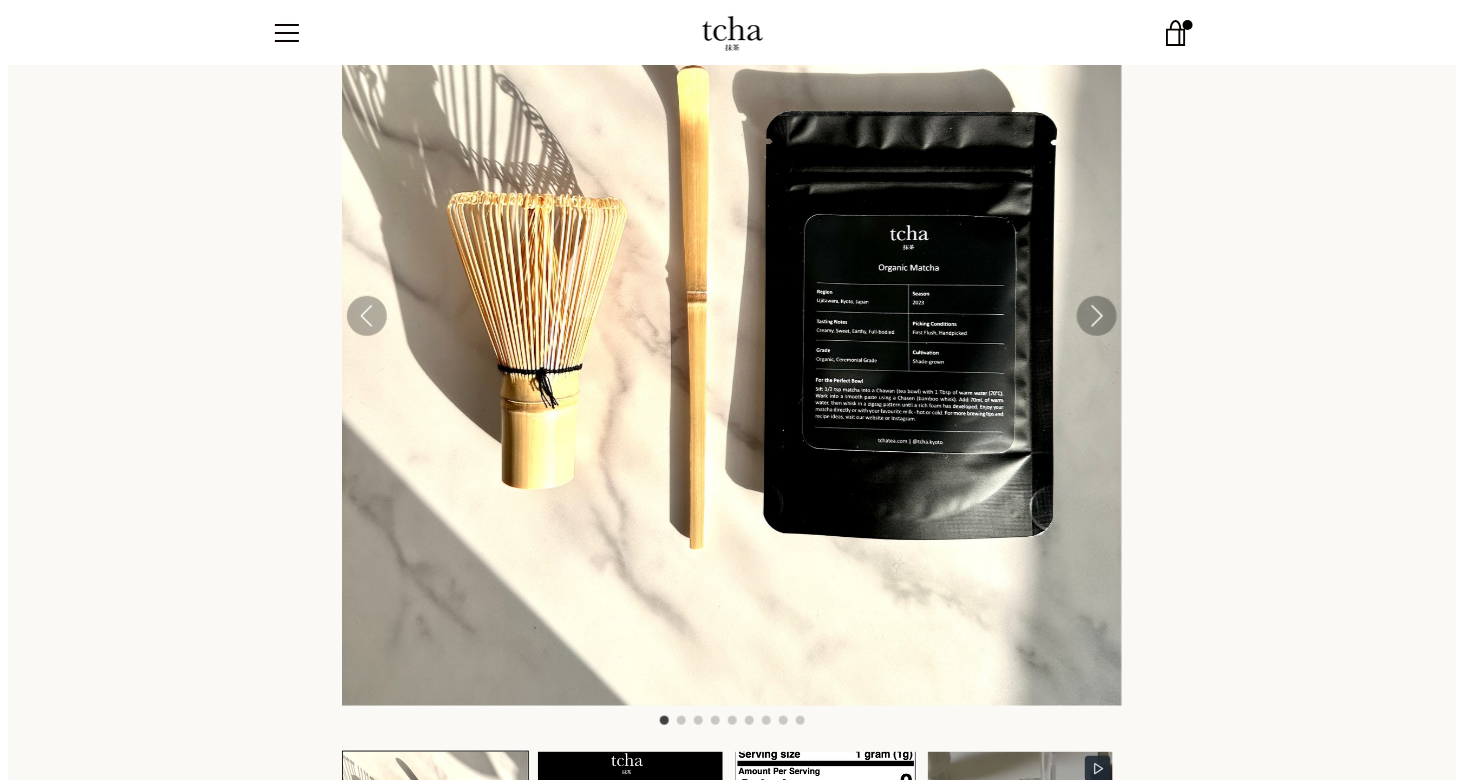 scroll, scrollTop: 0, scrollLeft: 0, axis: both 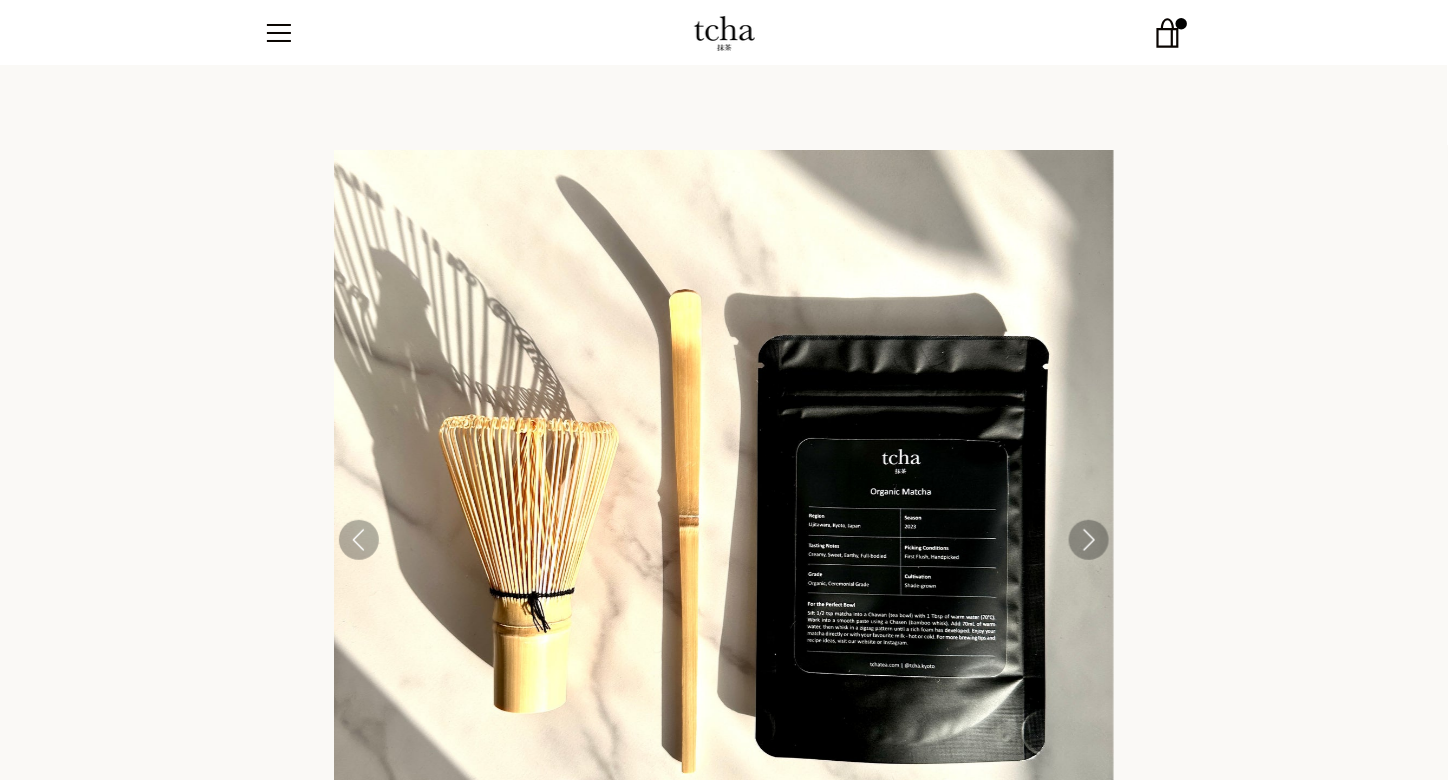 click on "View cart" at bounding box center [1169, 33] 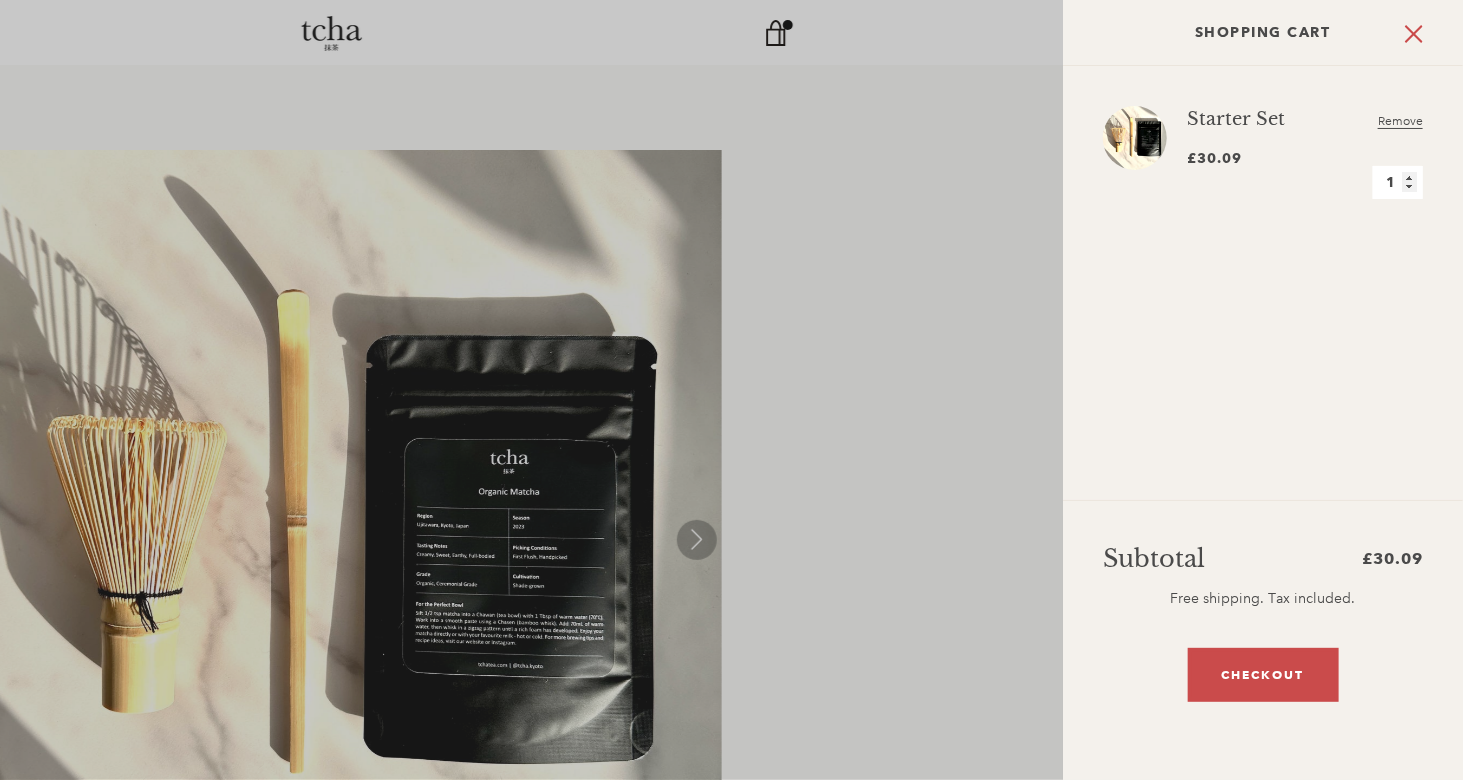 click on "Checkout" at bounding box center [1263, 675] 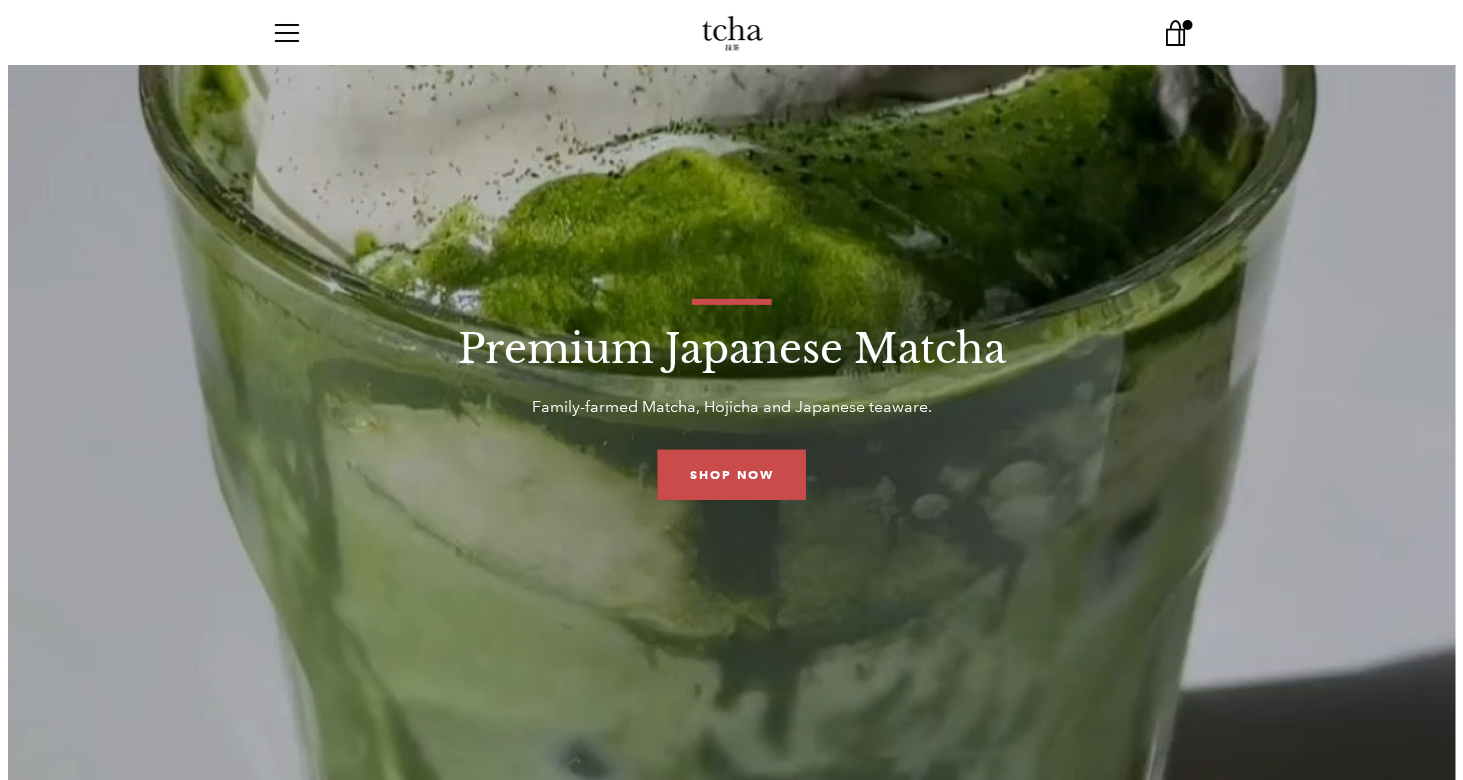 scroll, scrollTop: 0, scrollLeft: 0, axis: both 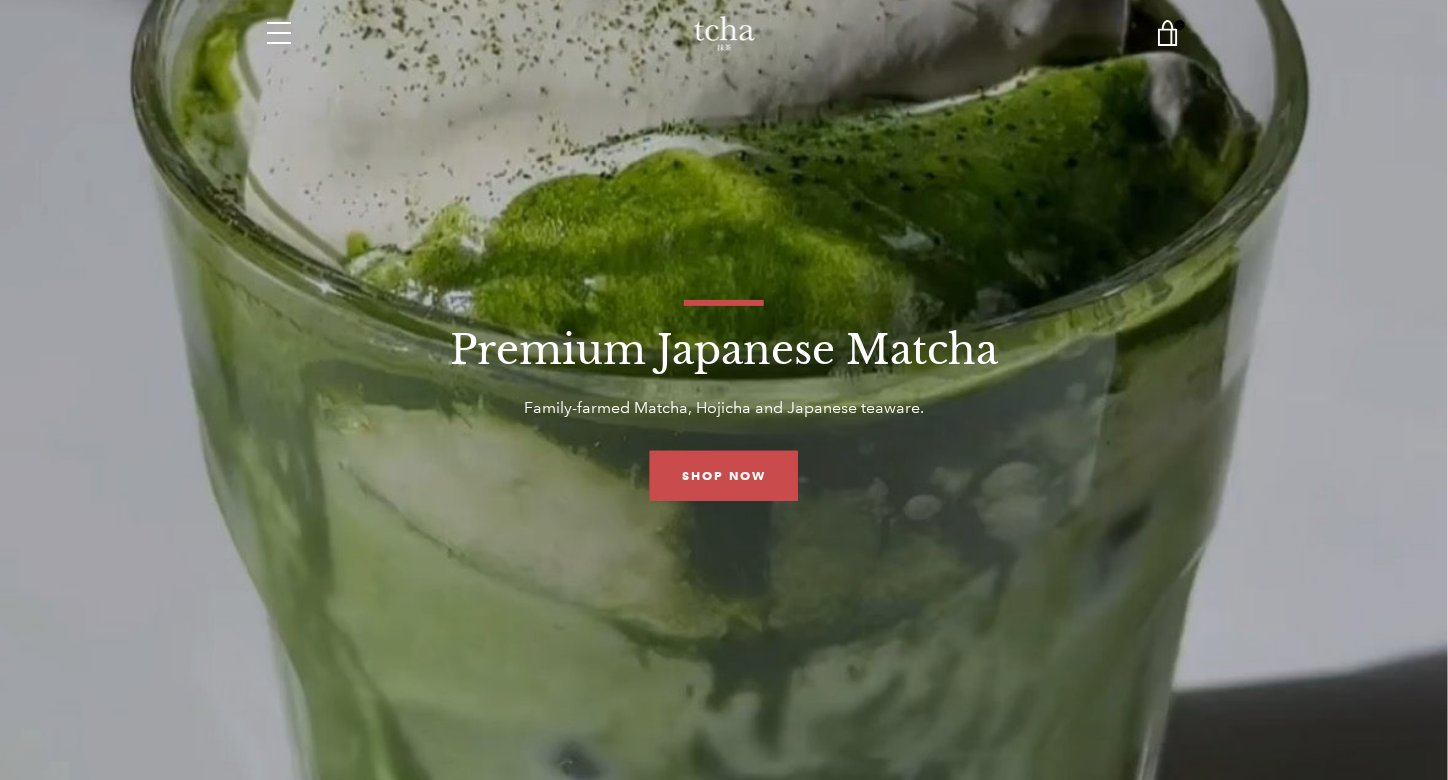 click on "Menu" at bounding box center (279, 33) 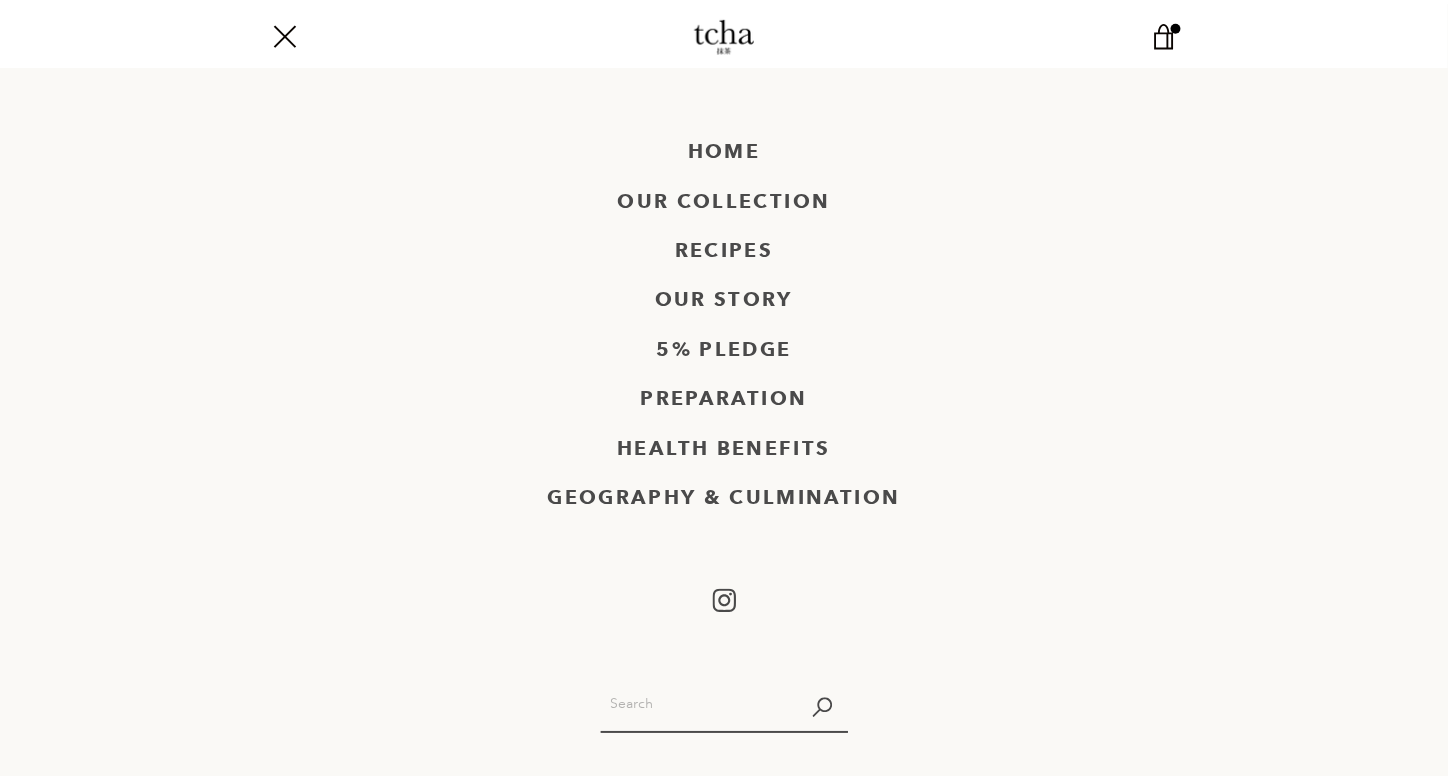 scroll, scrollTop: 16, scrollLeft: 0, axis: vertical 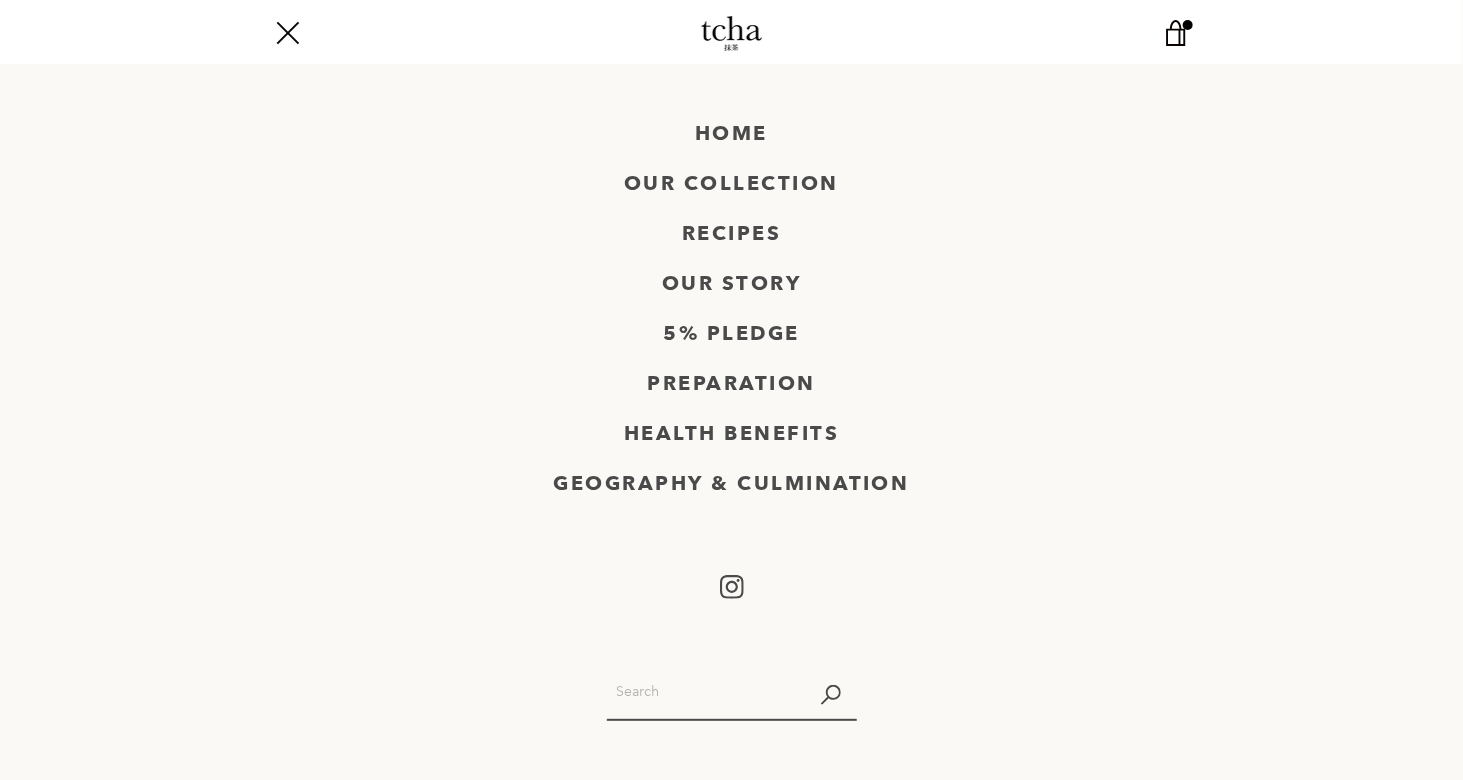 click at bounding box center [707, 691] 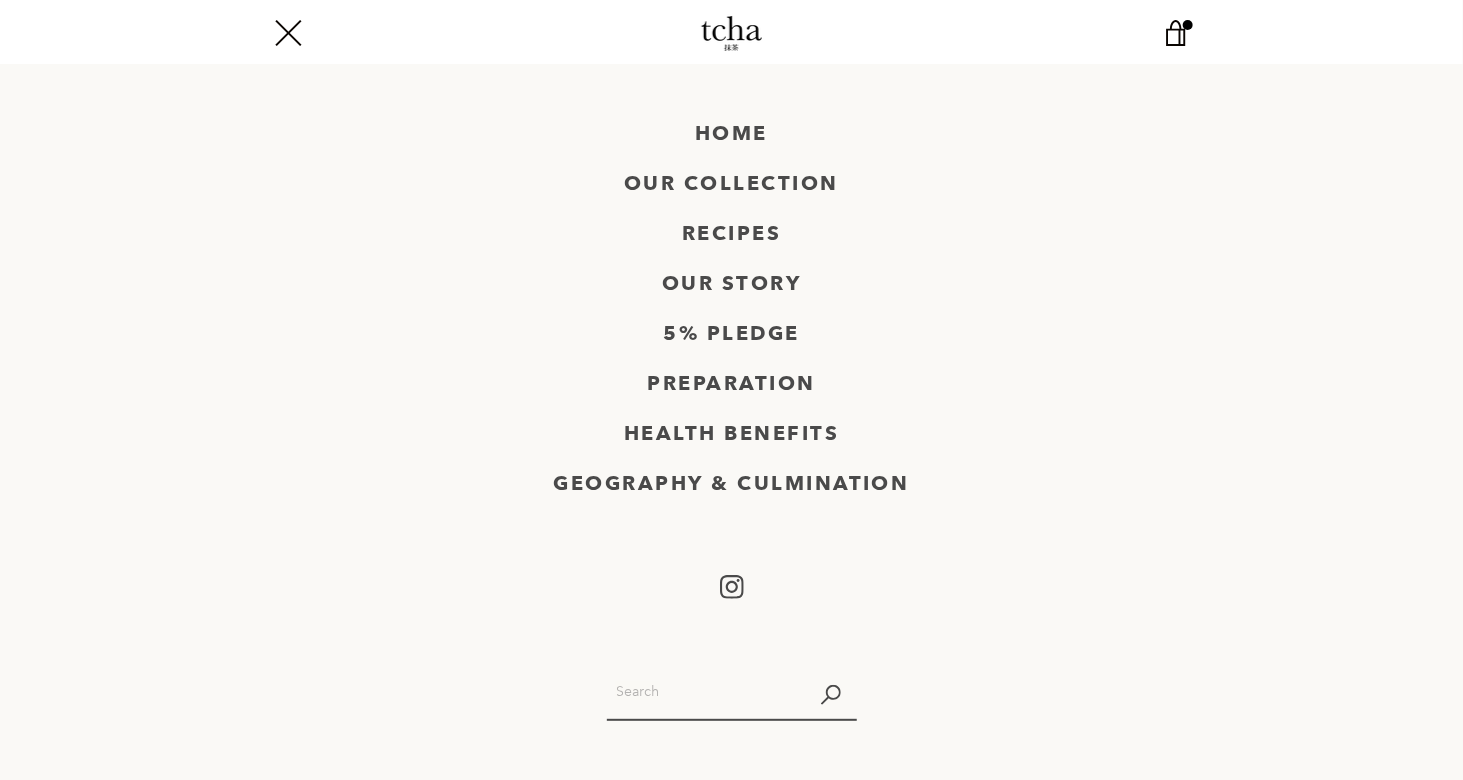 click on "Menu" at bounding box center (287, 33) 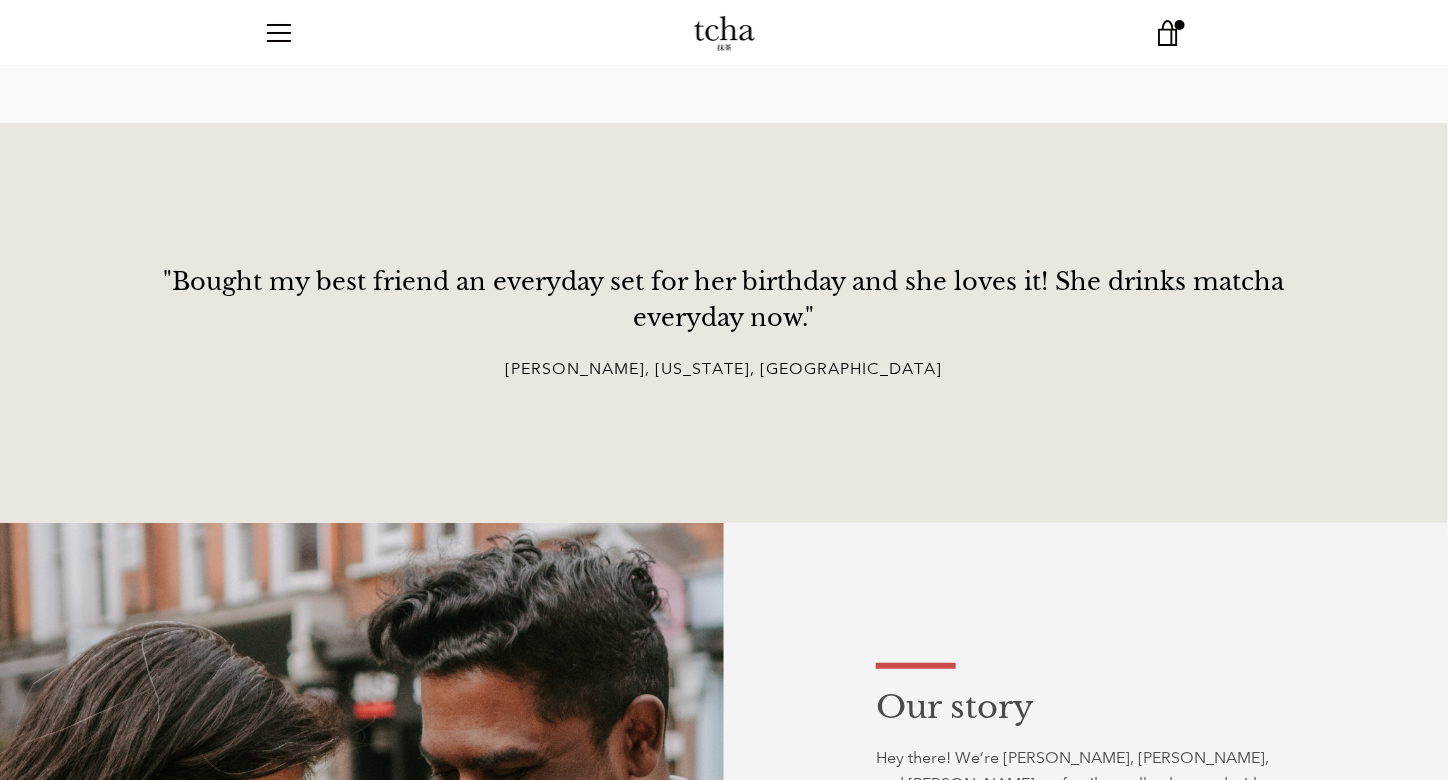 scroll, scrollTop: 2486, scrollLeft: 0, axis: vertical 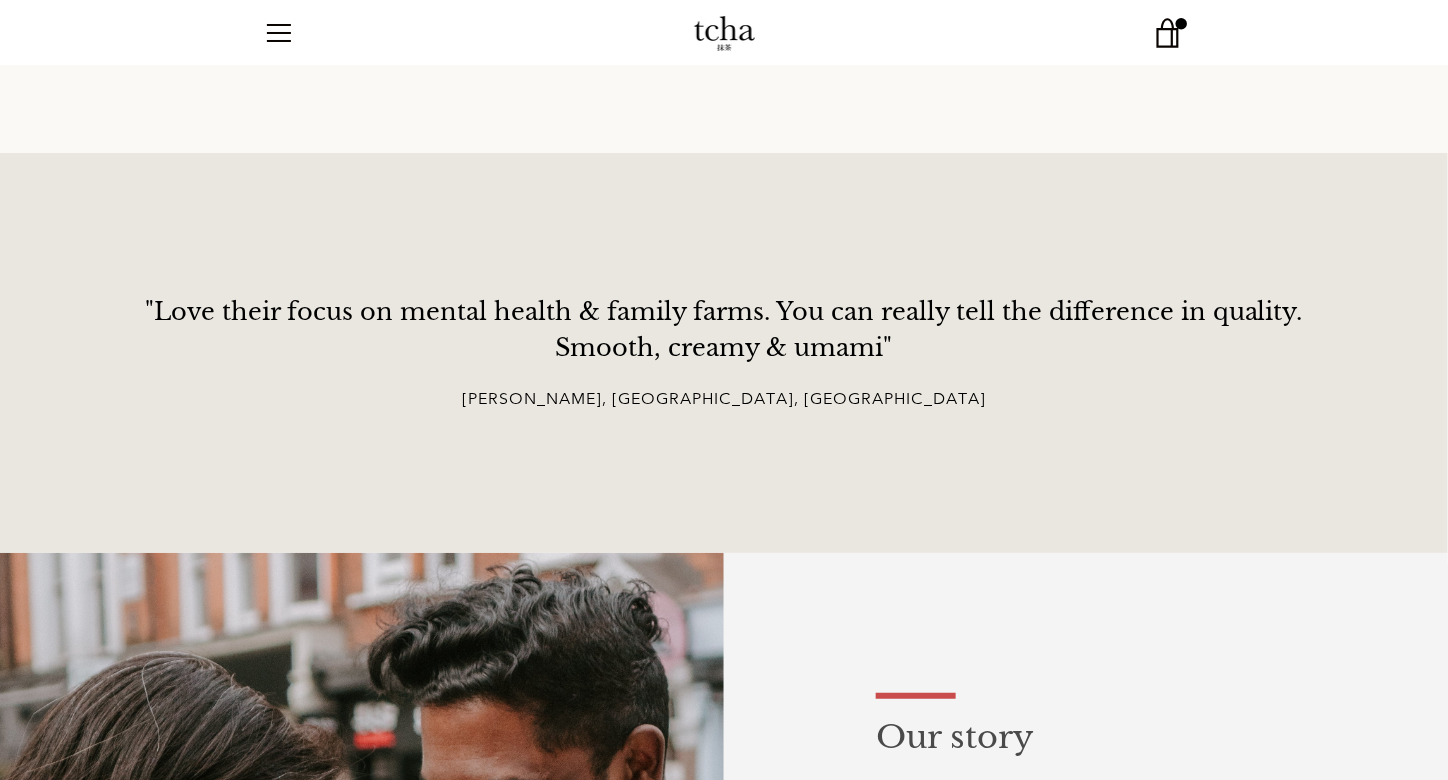 click on "View cart" at bounding box center [1169, 33] 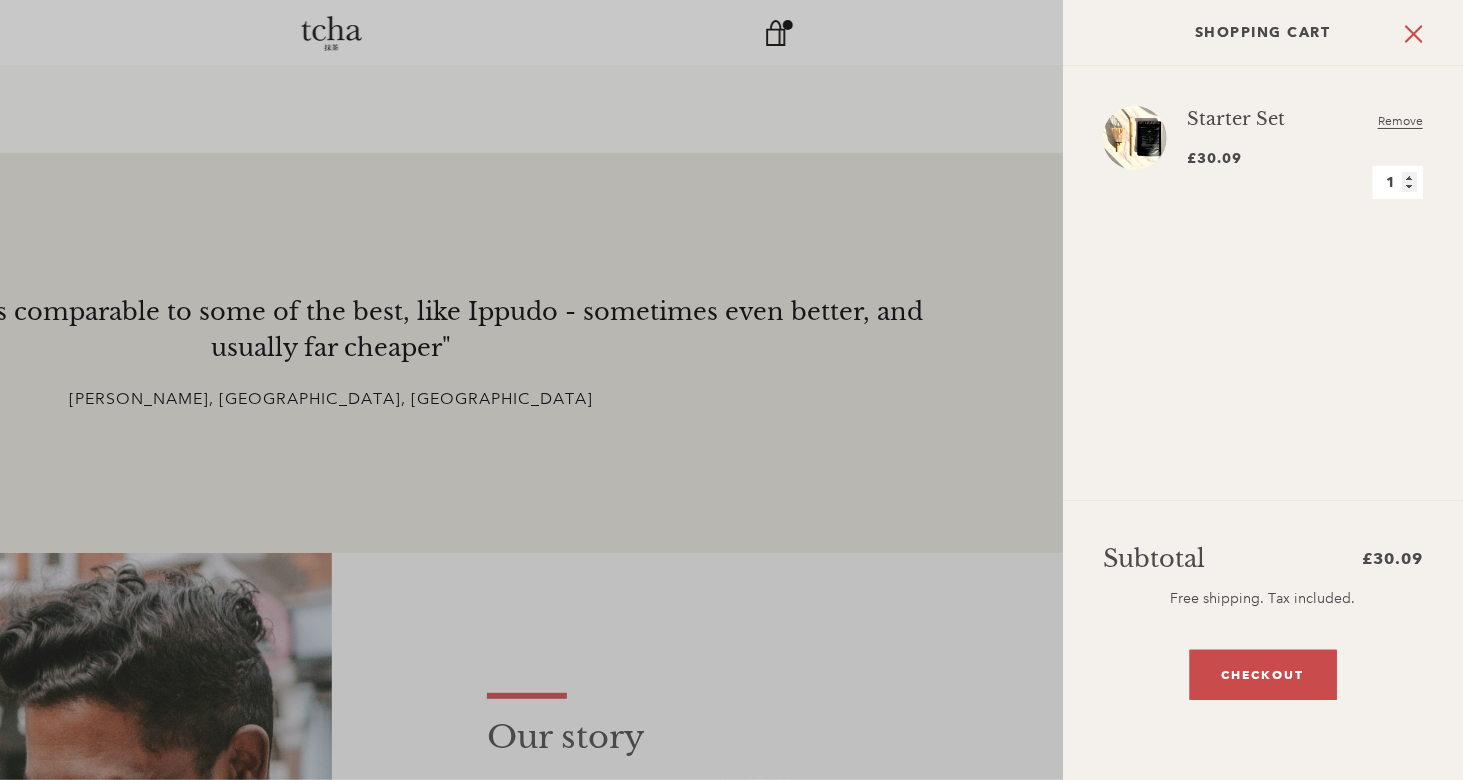 click on "Starter Set
t:
e
£30.09
(- )
Remove
Item Quantity
1" at bounding box center [1263, 174] 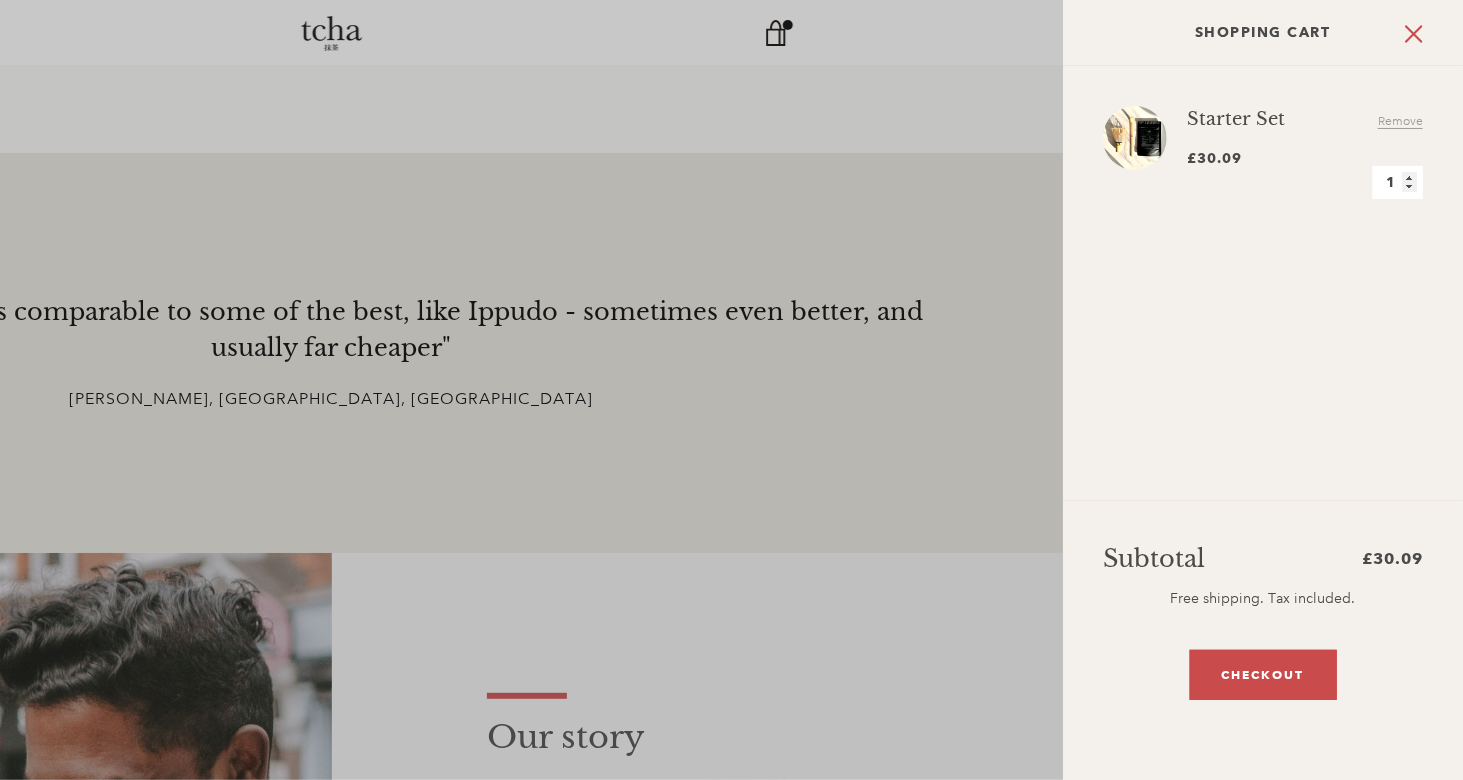 click on "Remove" at bounding box center [1400, 122] 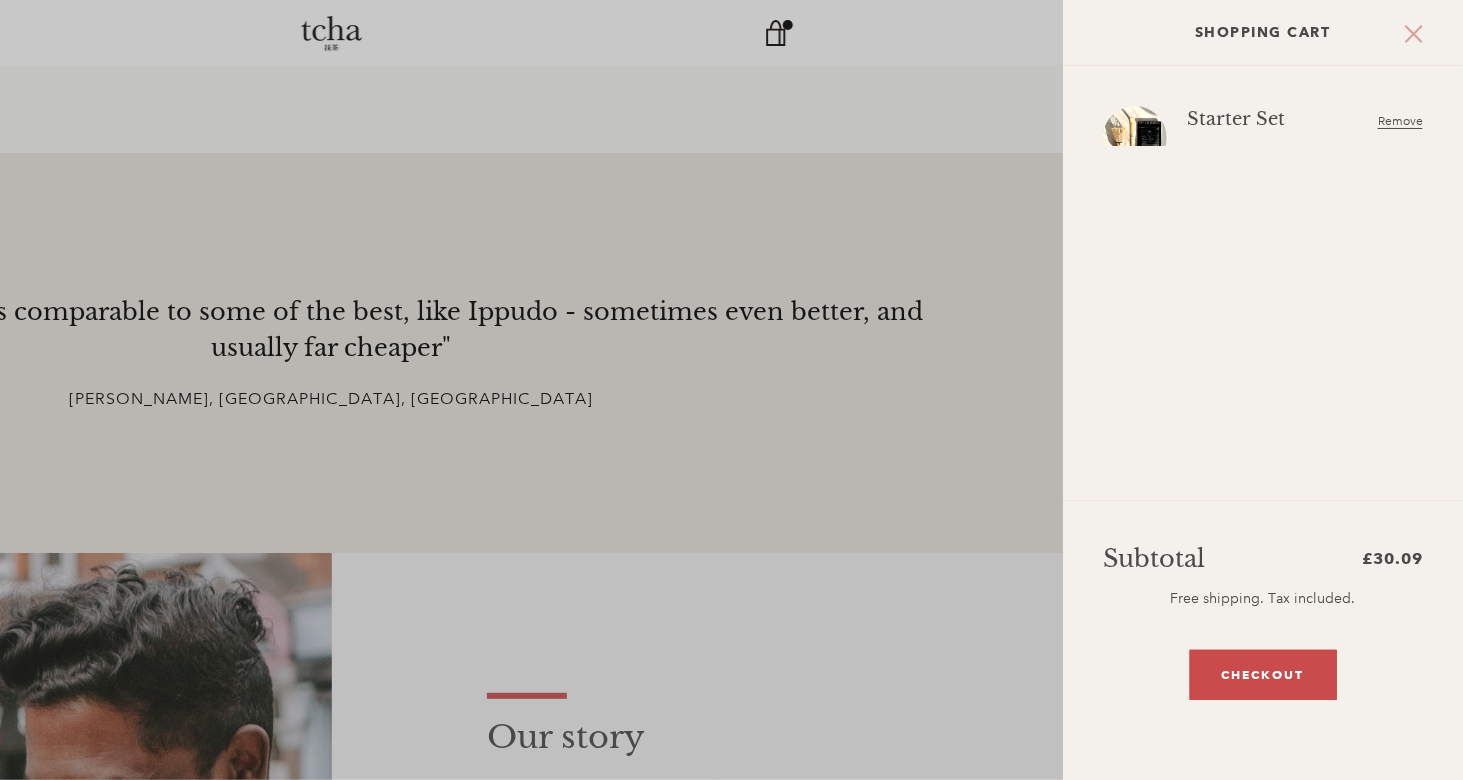 click on "Close Cart" at bounding box center [1414, 33] 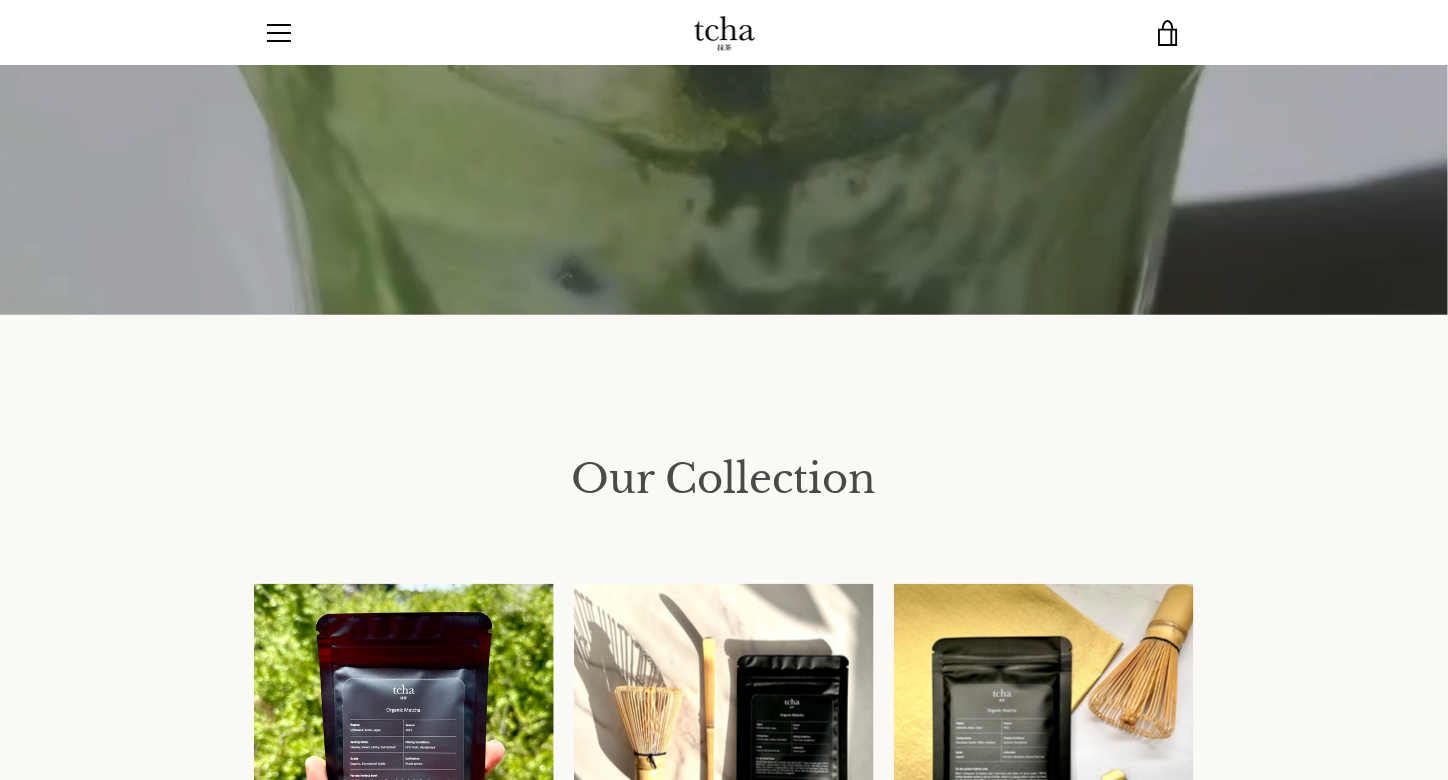 scroll, scrollTop: 0, scrollLeft: 0, axis: both 